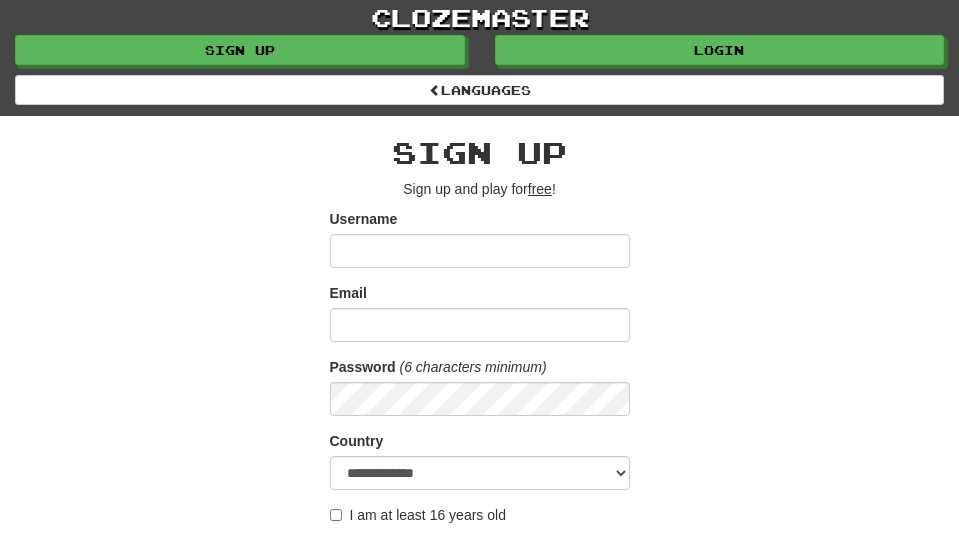 scroll, scrollTop: 0, scrollLeft: 0, axis: both 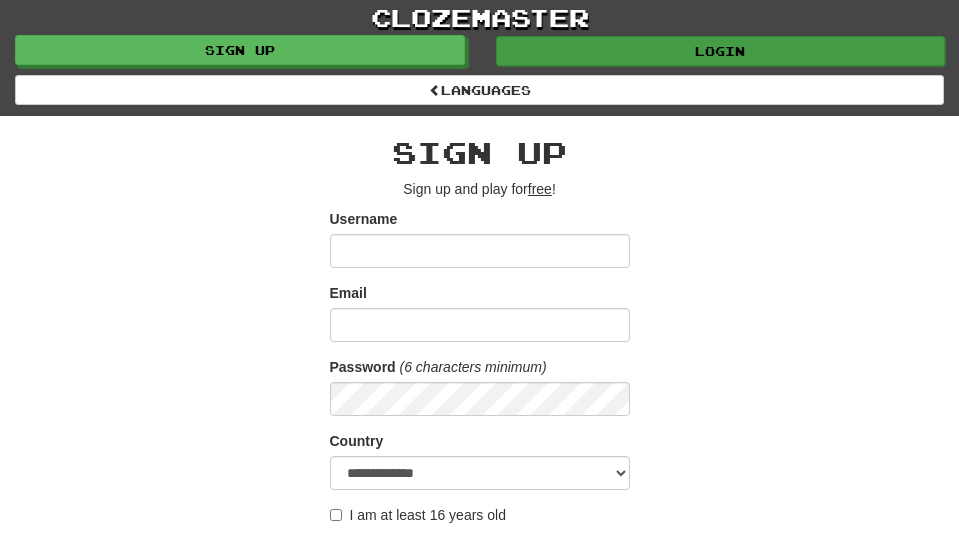 click on "Login" at bounding box center [721, 51] 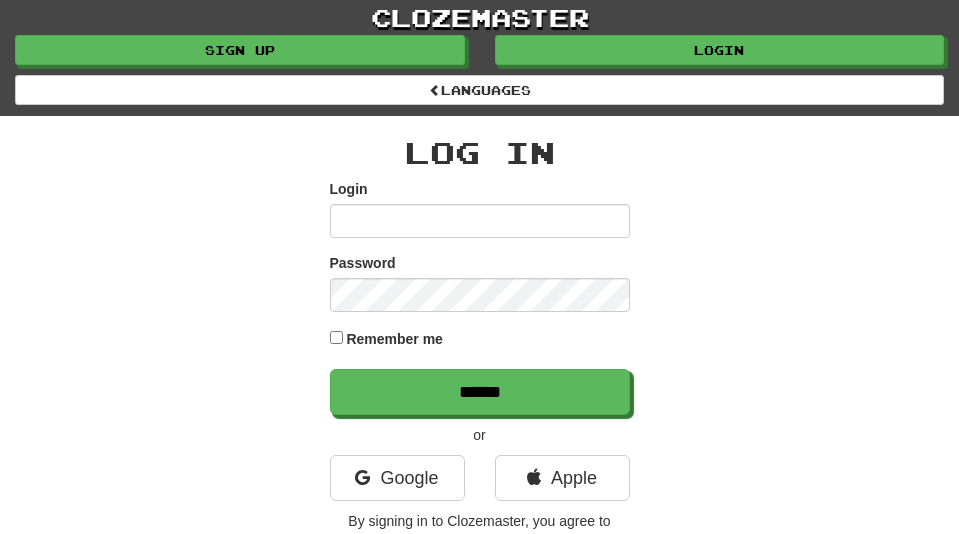 scroll, scrollTop: 0, scrollLeft: 0, axis: both 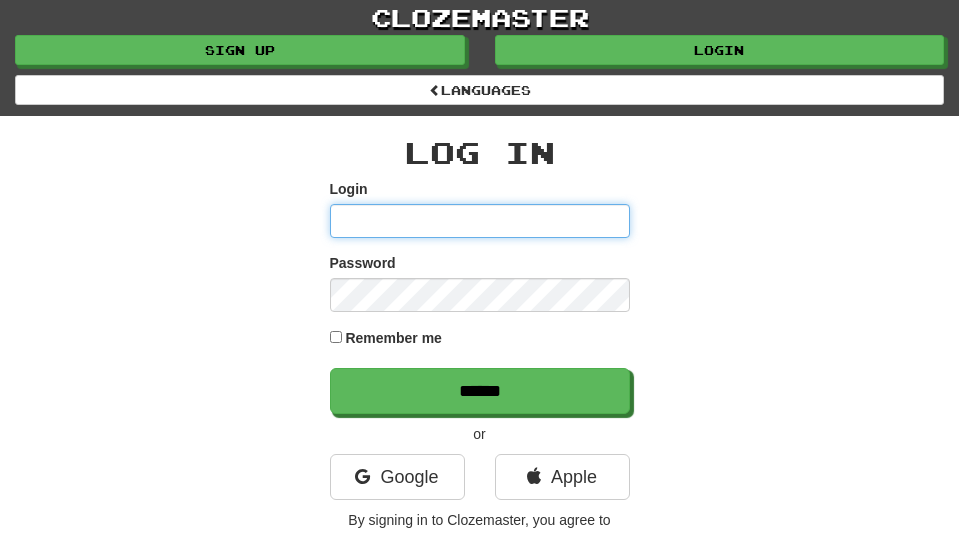 type on "*********" 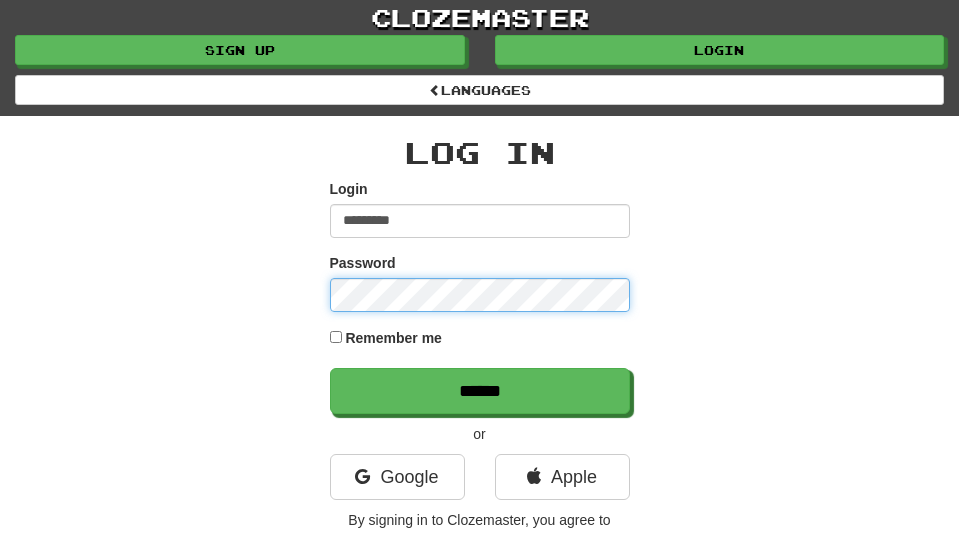 click on "******" at bounding box center (480, 391) 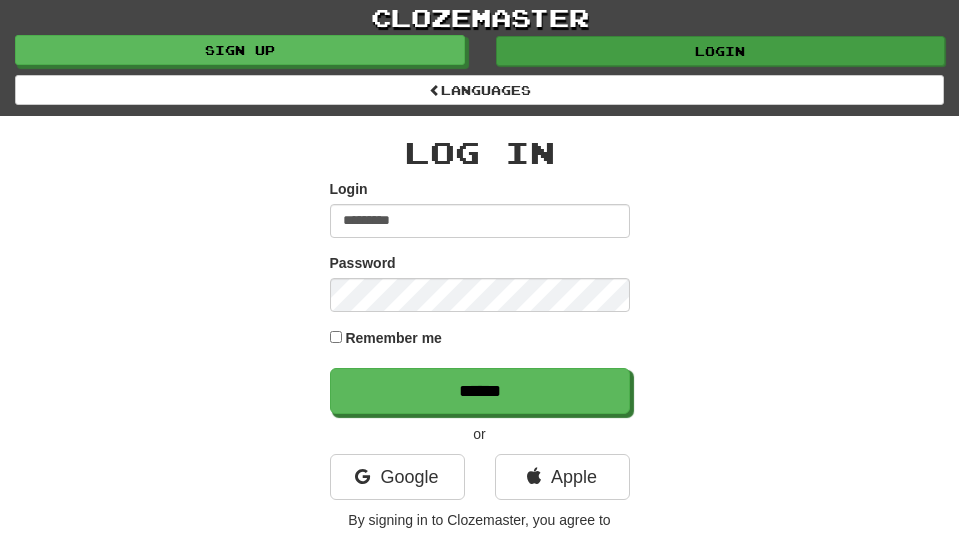 click on "Login" at bounding box center (721, 51) 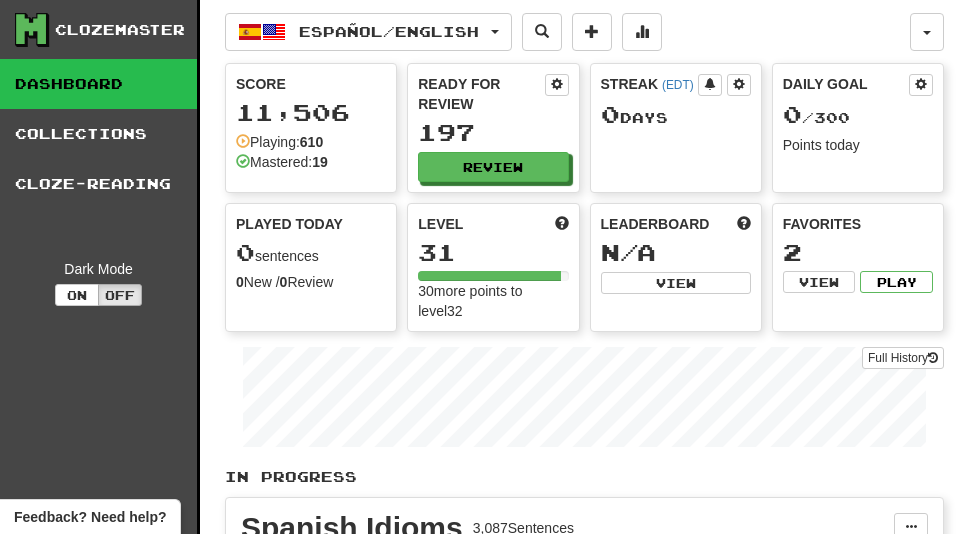 scroll, scrollTop: 0, scrollLeft: 0, axis: both 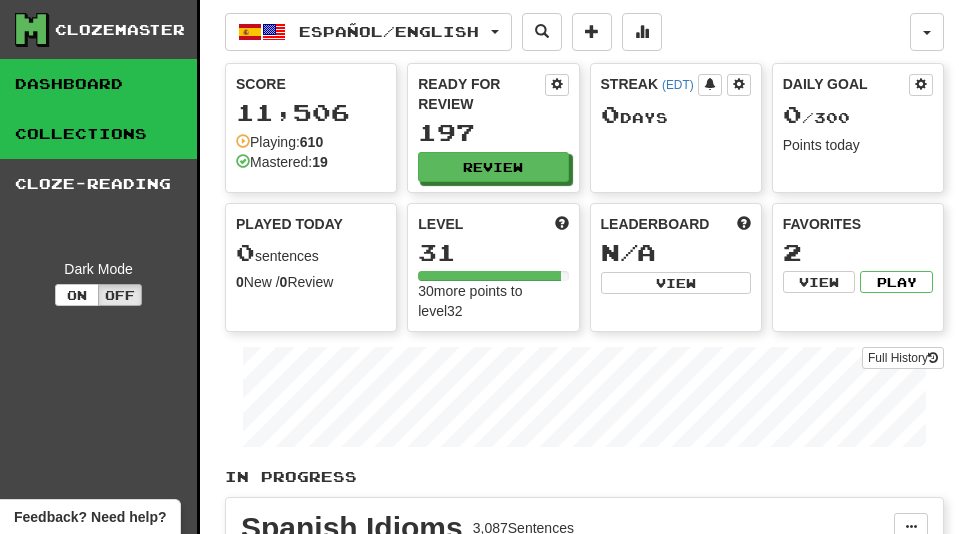click on "Collections" at bounding box center [98, 134] 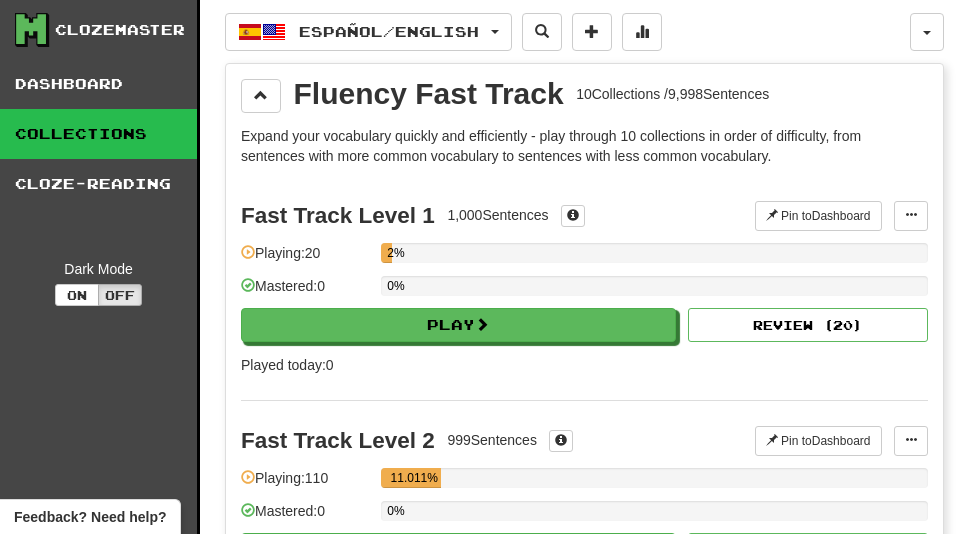scroll, scrollTop: 0, scrollLeft: 0, axis: both 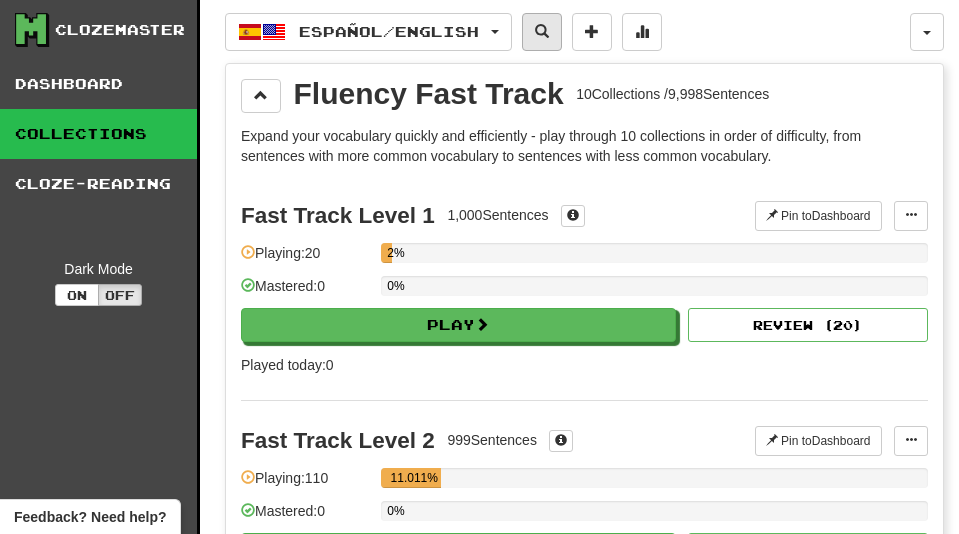 click at bounding box center [542, 31] 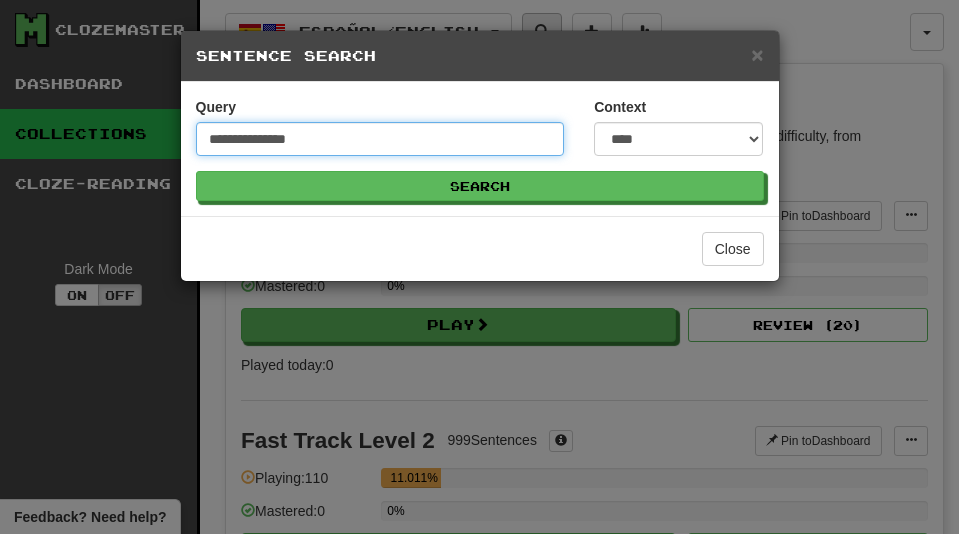 type on "**********" 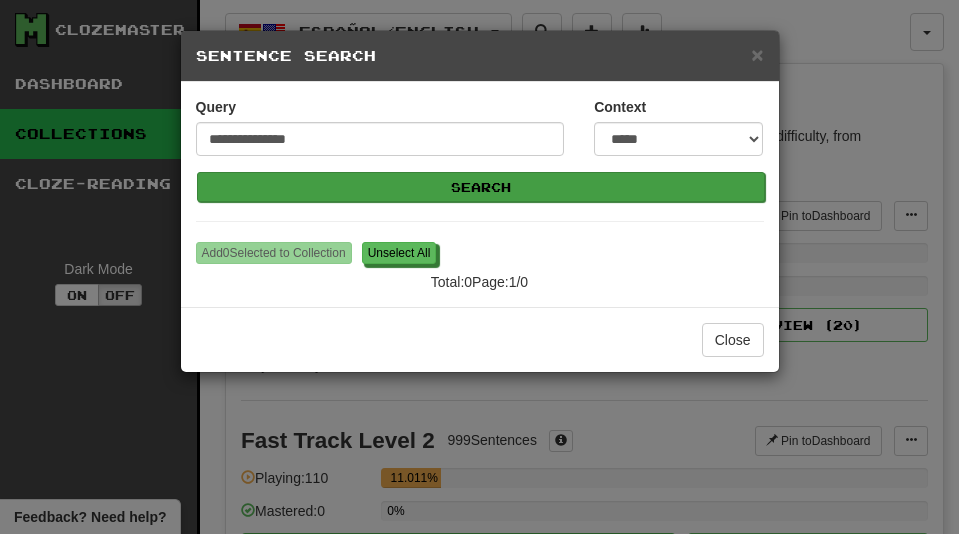 click on "Search" at bounding box center (481, 187) 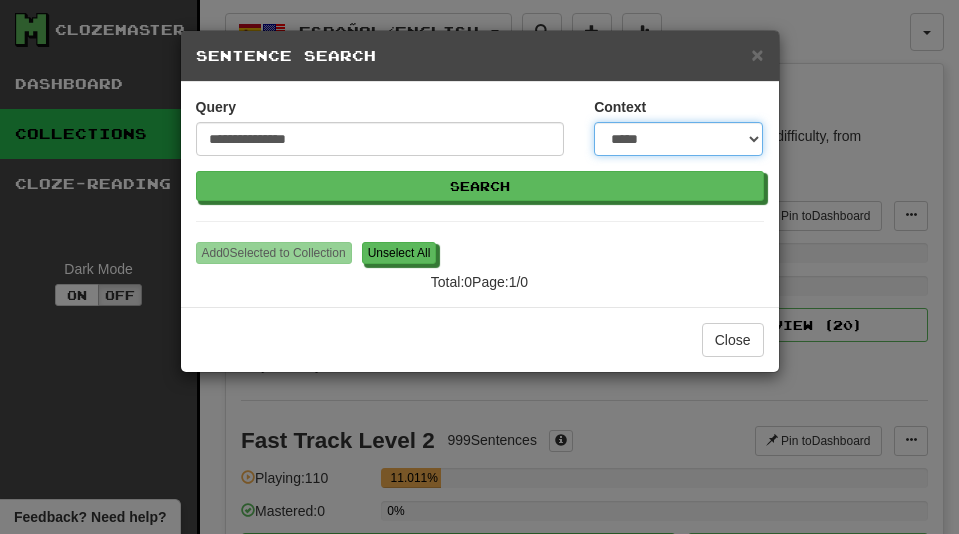 select on "**********" 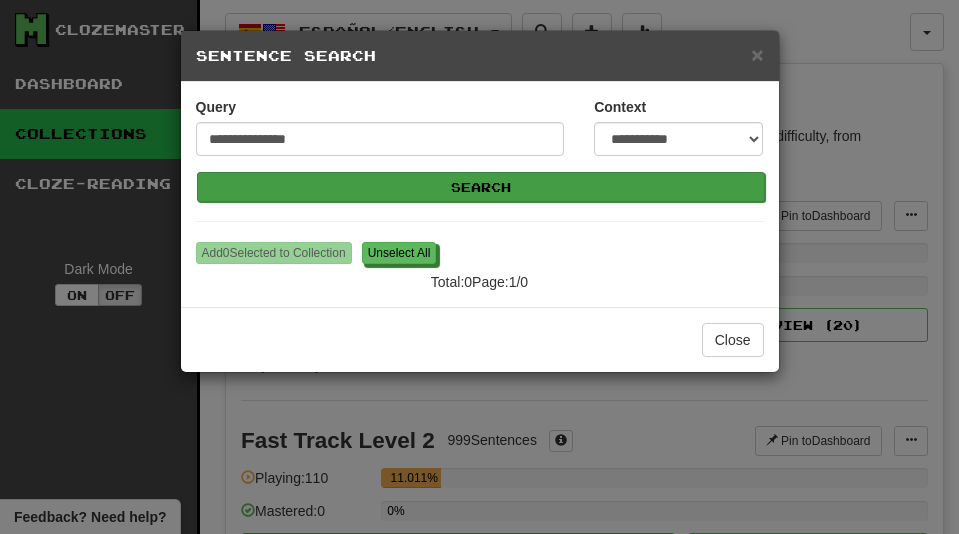 click on "Search" at bounding box center (481, 187) 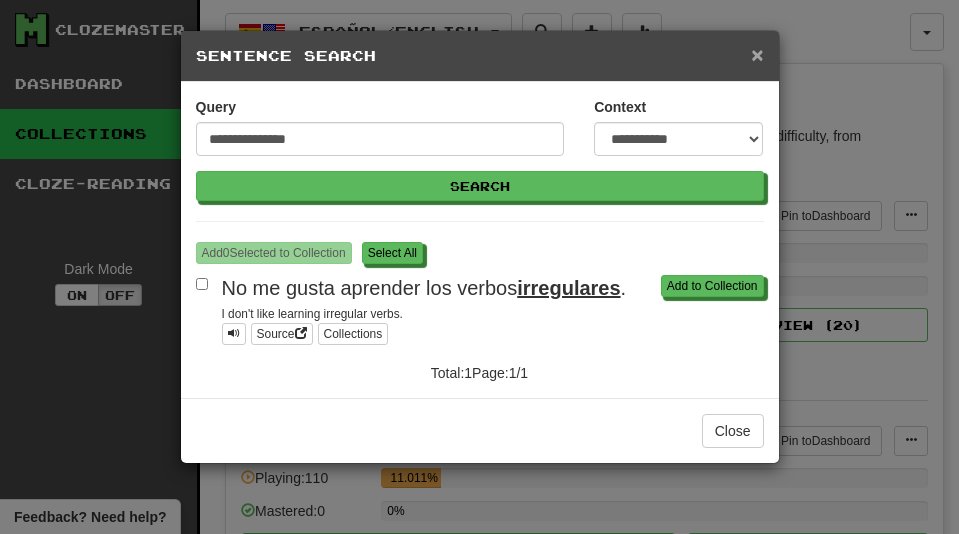 click on "×" at bounding box center [757, 54] 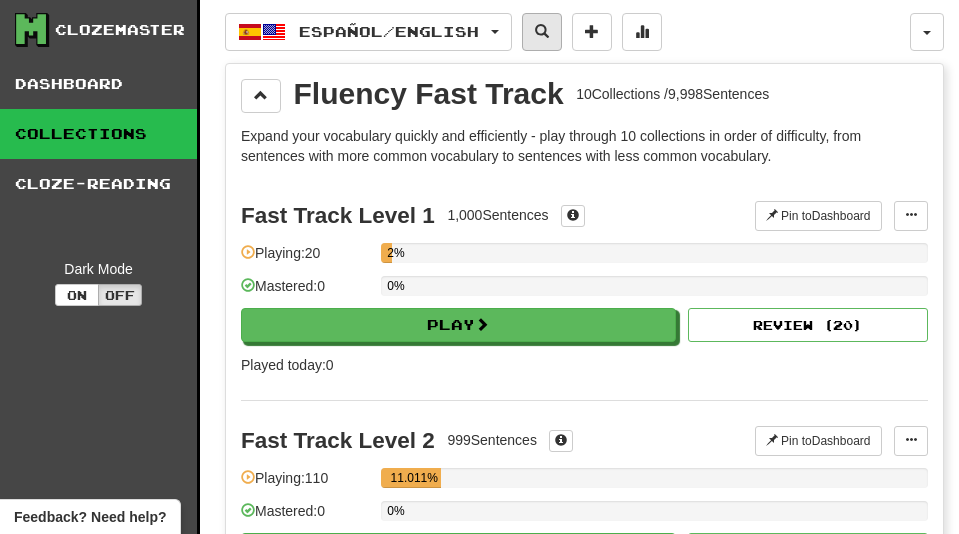 click at bounding box center (542, 31) 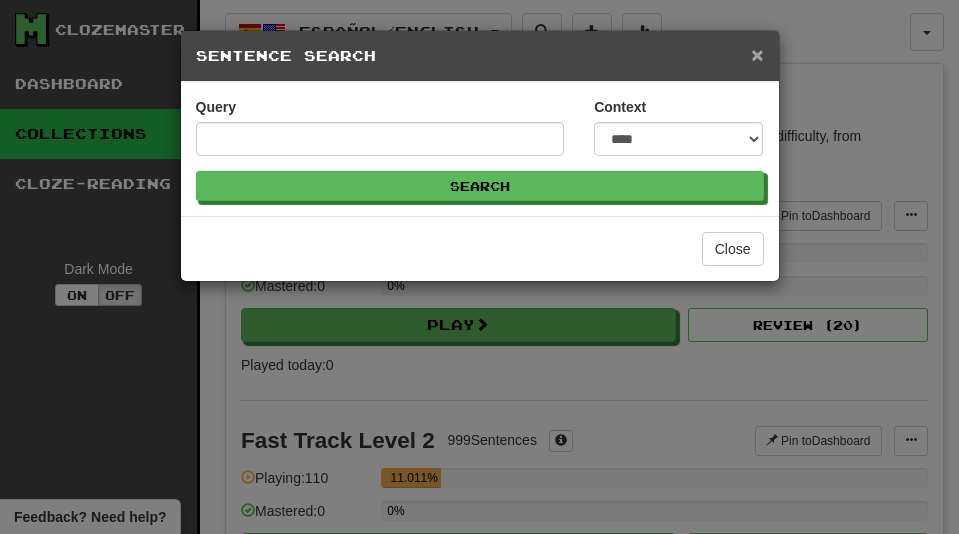click on "×" at bounding box center [757, 54] 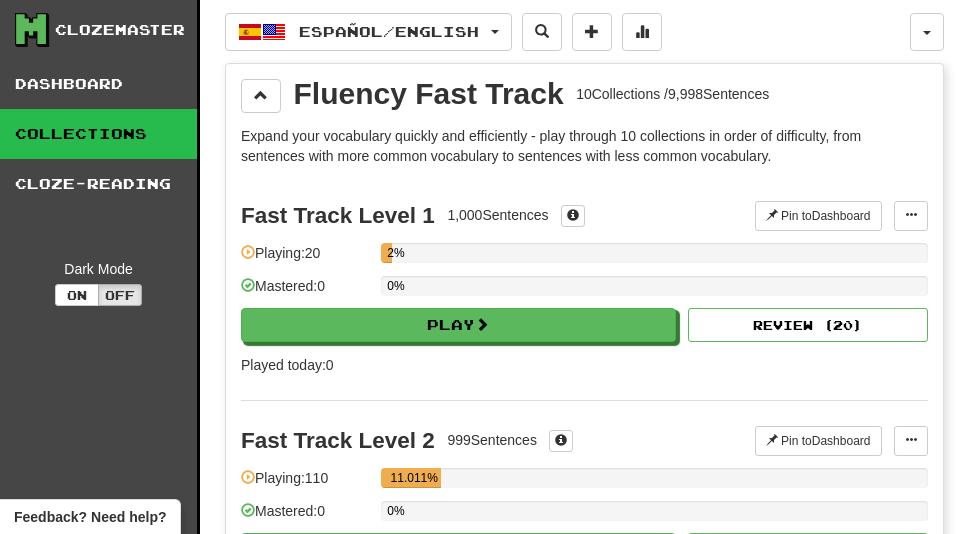 scroll, scrollTop: 0, scrollLeft: 0, axis: both 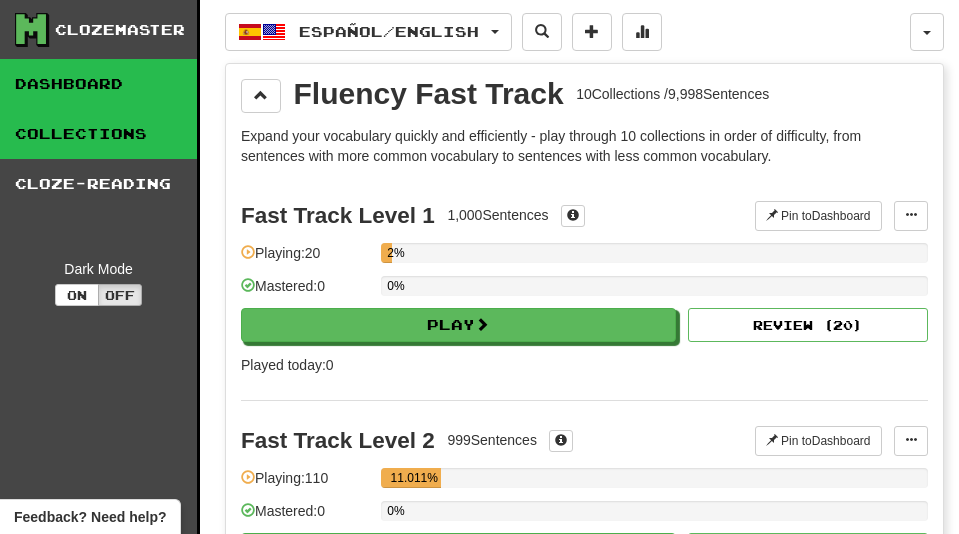 click on "Dashboard" at bounding box center [98, 84] 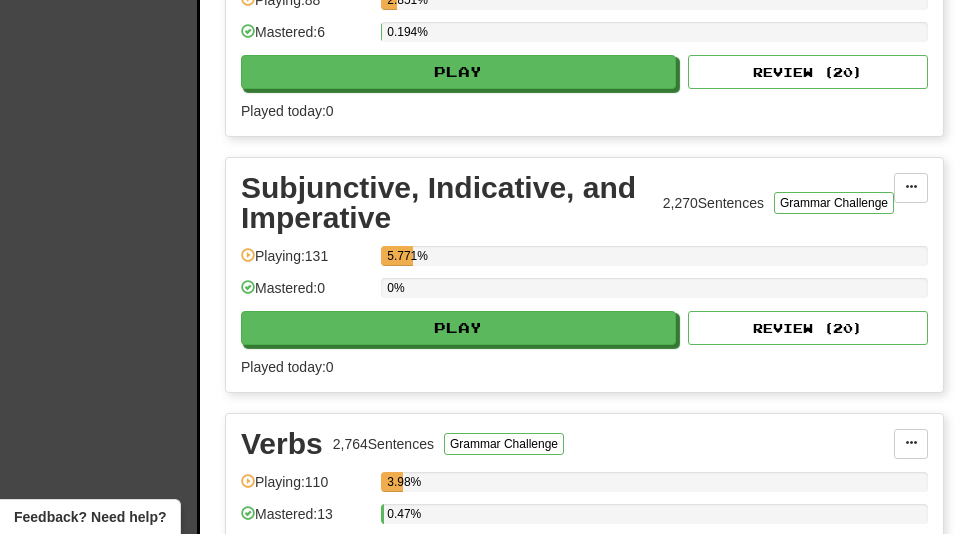 scroll, scrollTop: 948, scrollLeft: 0, axis: vertical 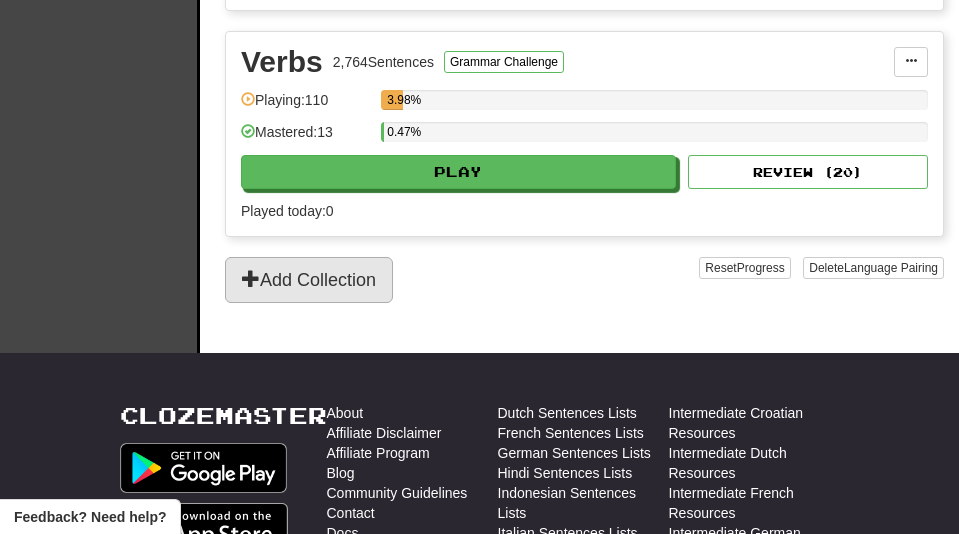 click on "Add Collection" at bounding box center [309, 280] 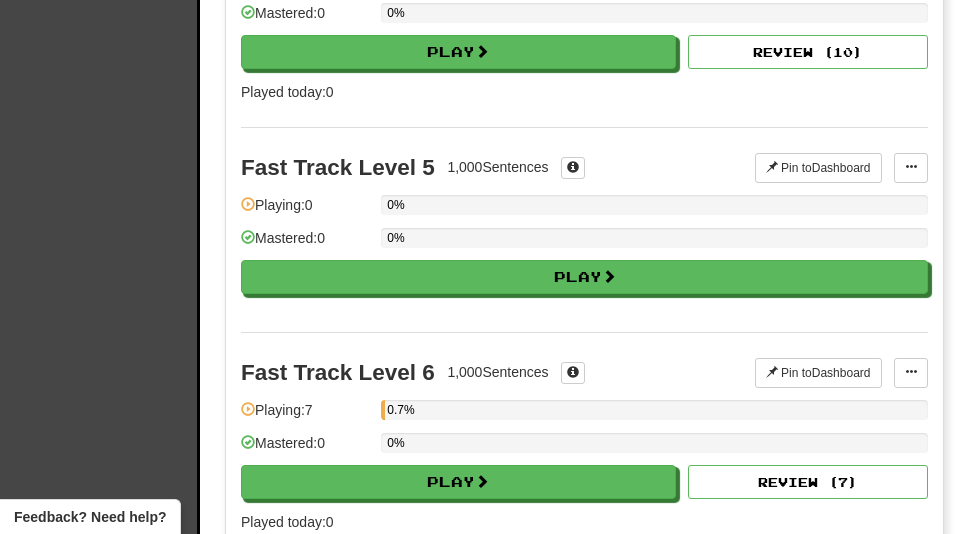 scroll, scrollTop: 0, scrollLeft: 0, axis: both 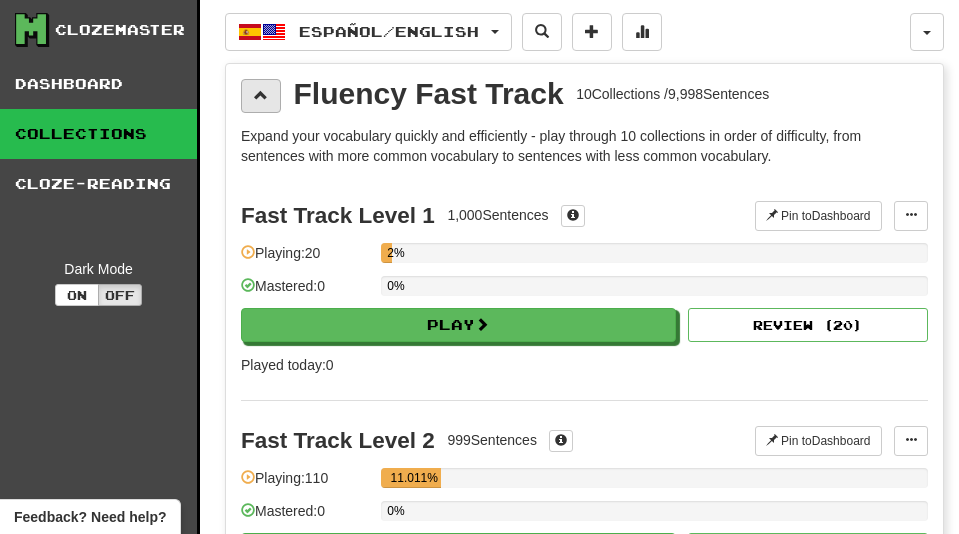 click at bounding box center (261, 96) 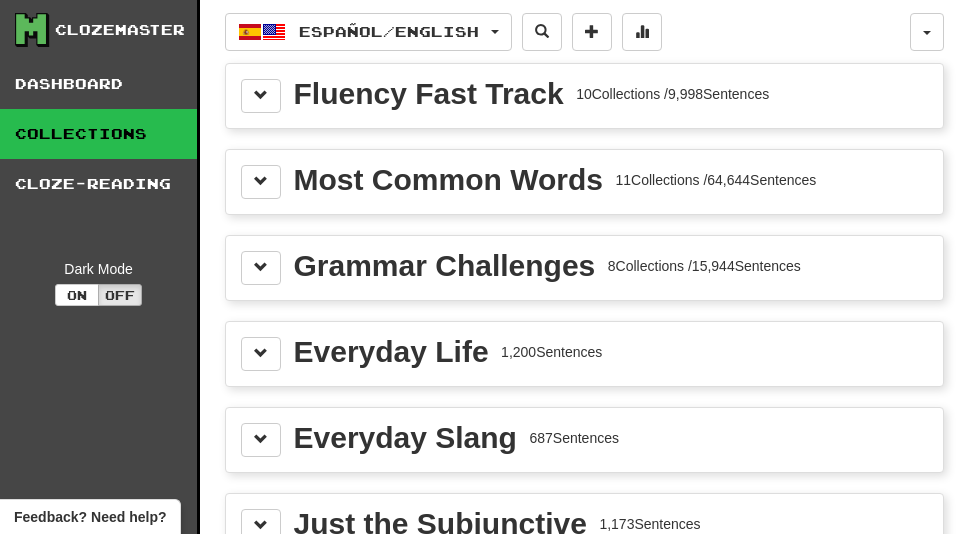 scroll, scrollTop: 0, scrollLeft: 0, axis: both 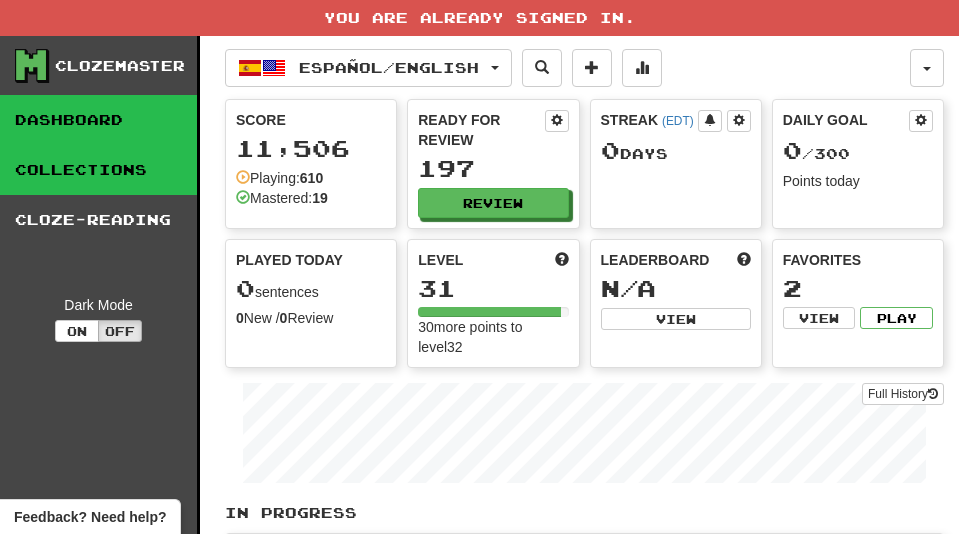 click on "Collections" at bounding box center (98, 170) 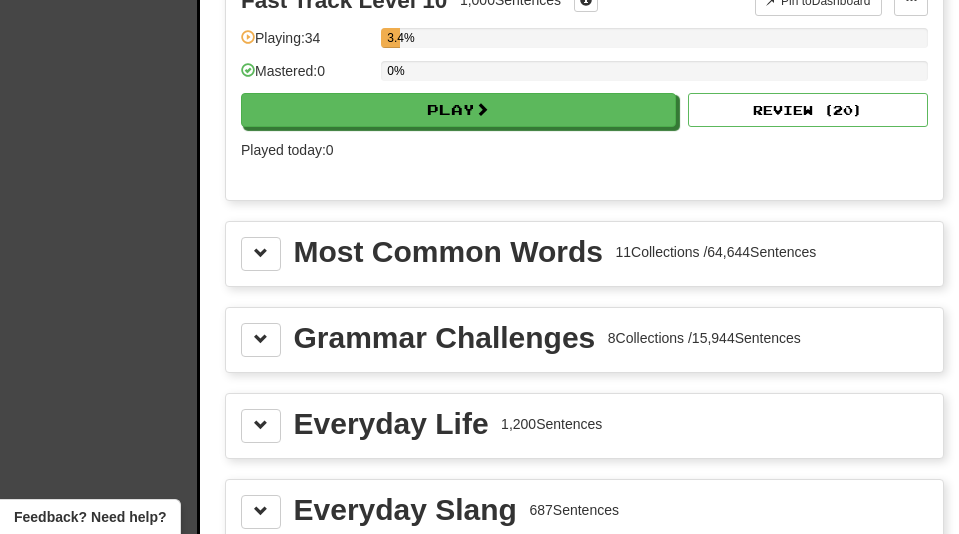 scroll, scrollTop: 2219, scrollLeft: 0, axis: vertical 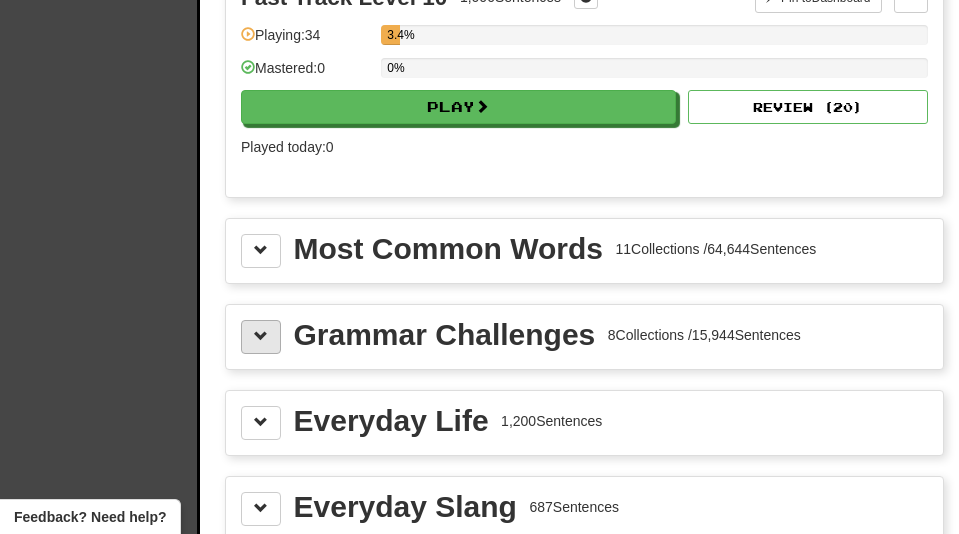 click at bounding box center [261, 336] 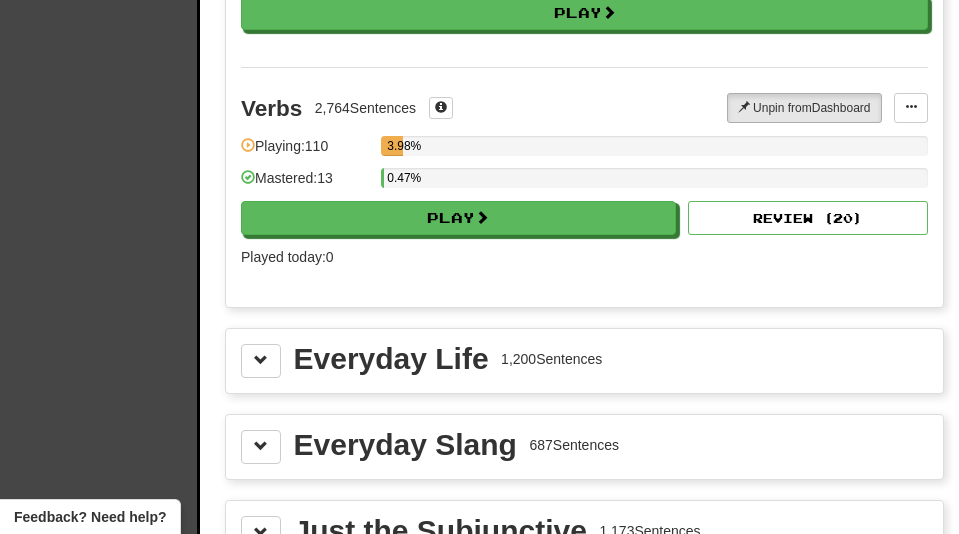 scroll, scrollTop: 4016, scrollLeft: 0, axis: vertical 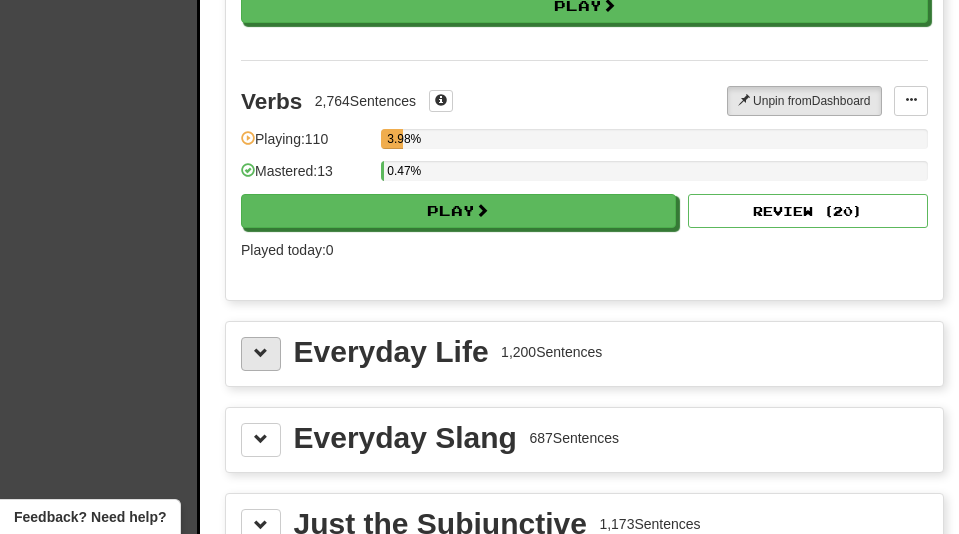 click at bounding box center (261, 354) 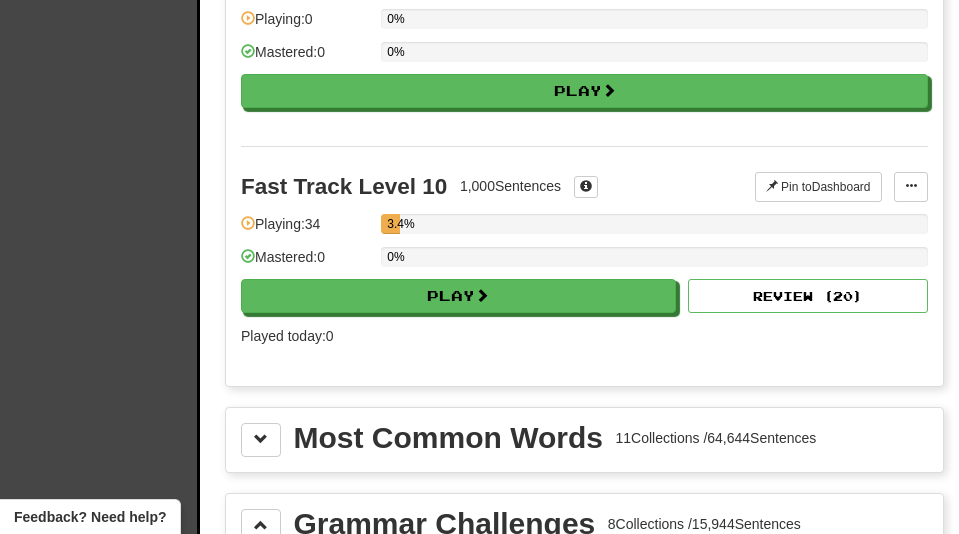 scroll, scrollTop: 2027, scrollLeft: 0, axis: vertical 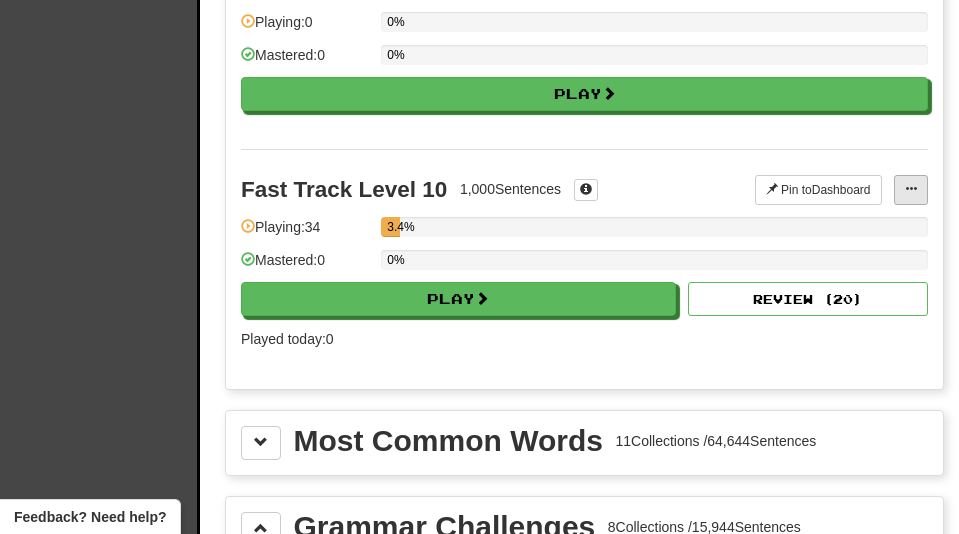 click at bounding box center (911, 190) 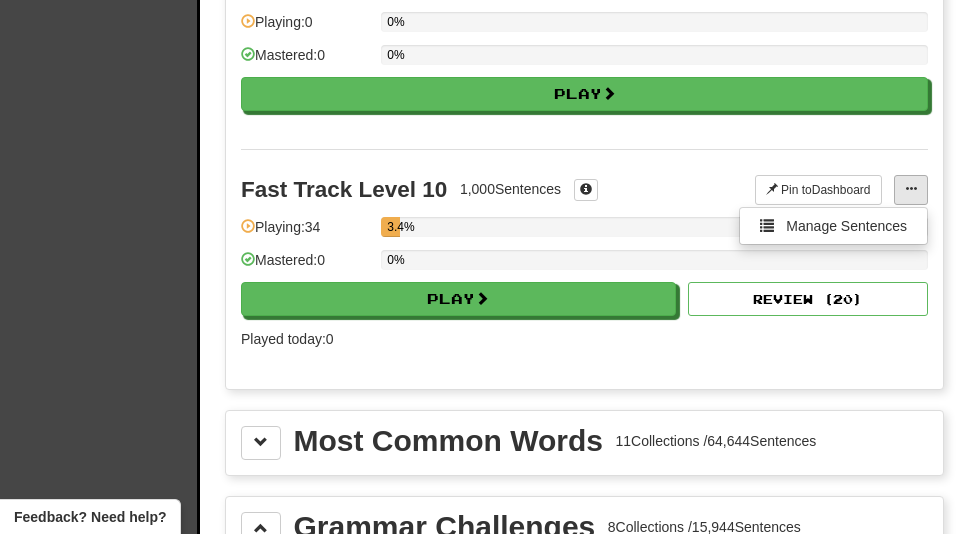click at bounding box center [911, 190] 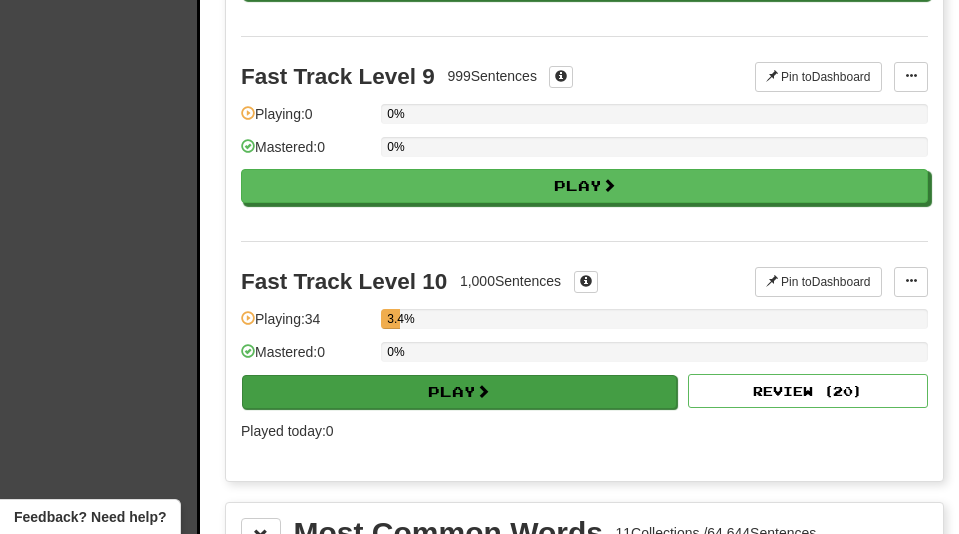 scroll, scrollTop: 1930, scrollLeft: 0, axis: vertical 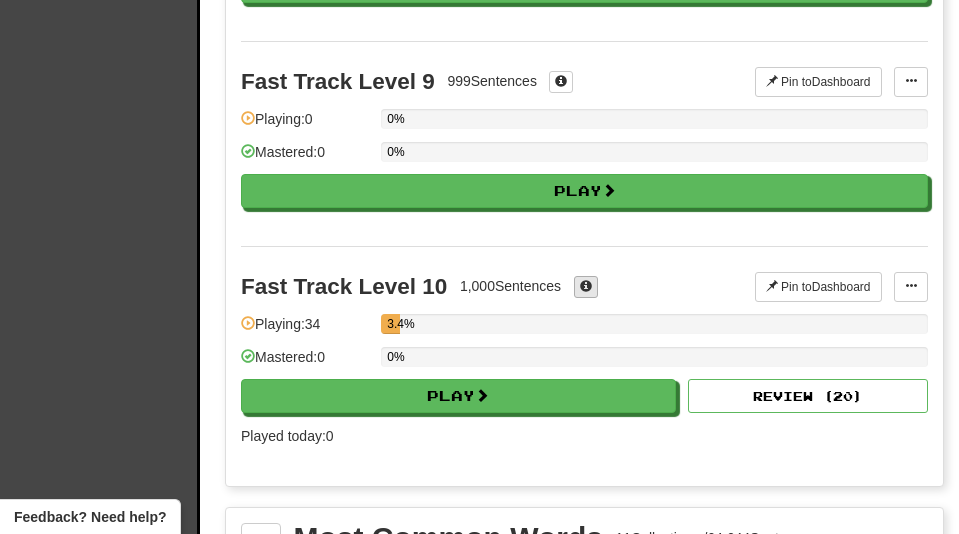 click at bounding box center [586, 286] 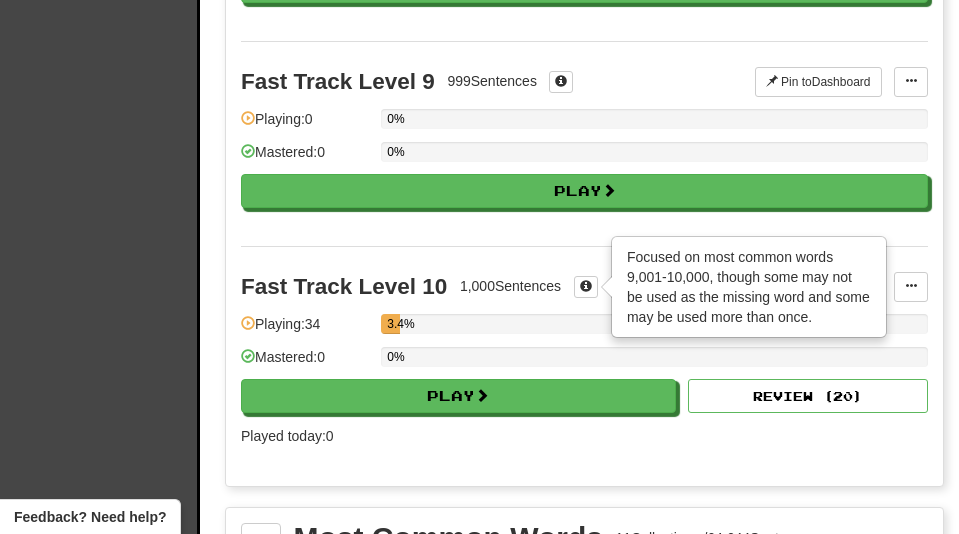 click on "Fast Track Level 10 1,000  Sentences × Focused on most common words 9,001-10,000, though some may not be used as the missing word and some may be used more than once.   Pin to  Dashboard   Pin to  Dashboard Manage Sentences  Playing:  34 3.4%  Mastered:  0 0% Play  Review ( 20 ) Played today:  0" at bounding box center (584, 358) 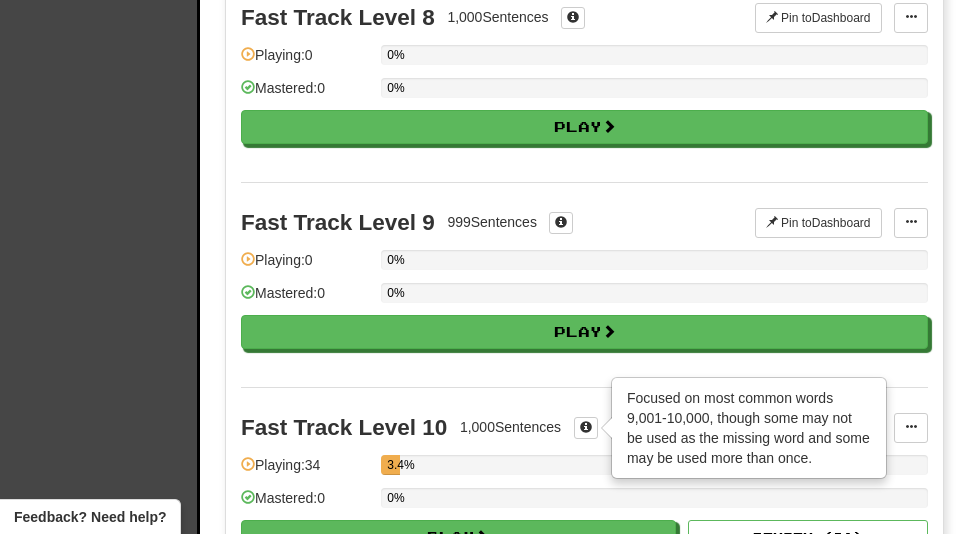 scroll, scrollTop: 1785, scrollLeft: 0, axis: vertical 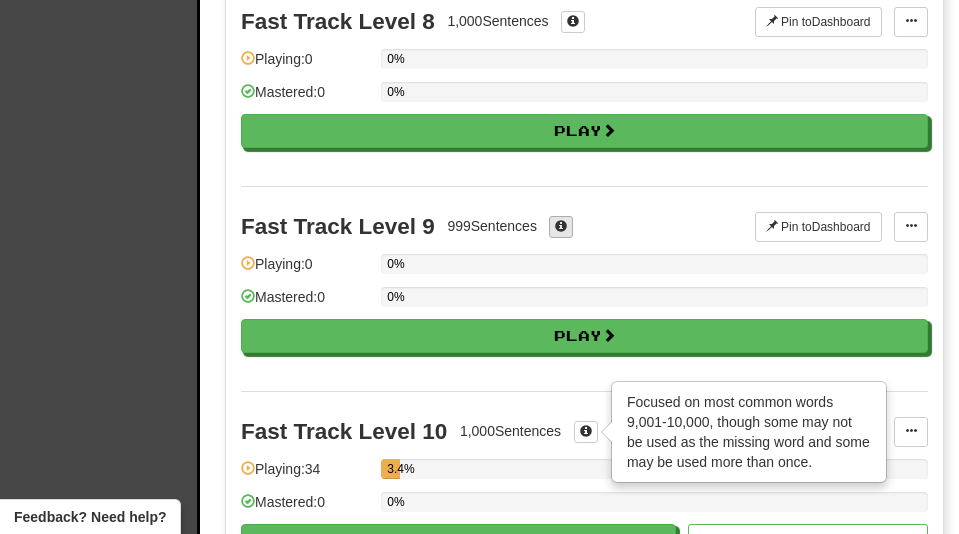 click at bounding box center (561, 226) 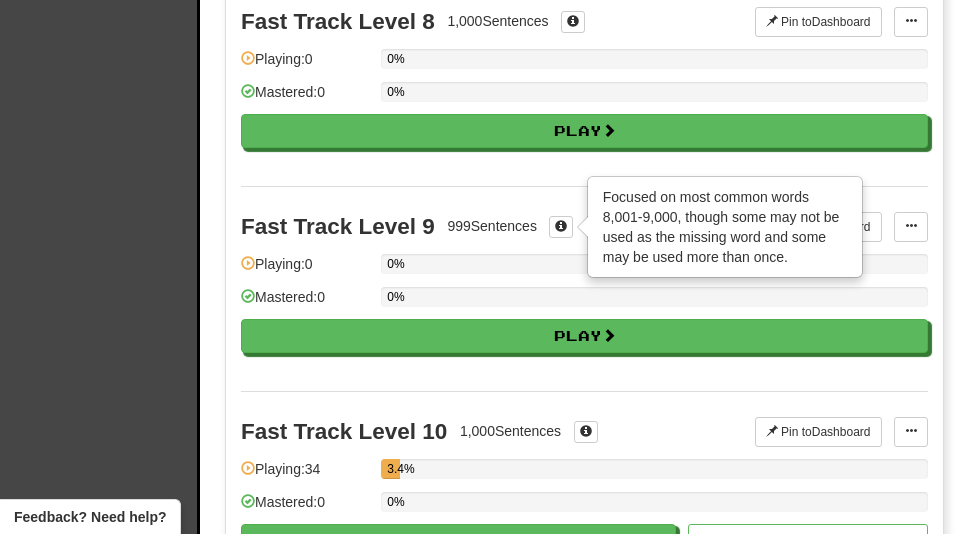 click on "Fast Track Level 9 999  Sentences × Focused on most common words 8,001-9,000, though some may not be used as the missing word and some may be used more than once.   Pin to  Dashboard   Pin to  Dashboard Manage Sentences  Playing:  0 0%  Mastered:  0 0% Play" at bounding box center (584, 288) 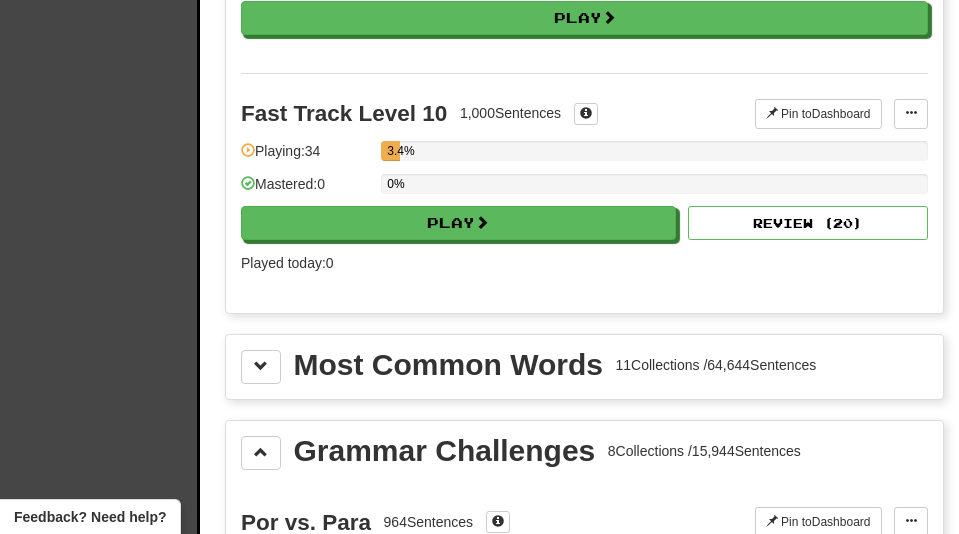 scroll, scrollTop: 2106, scrollLeft: 0, axis: vertical 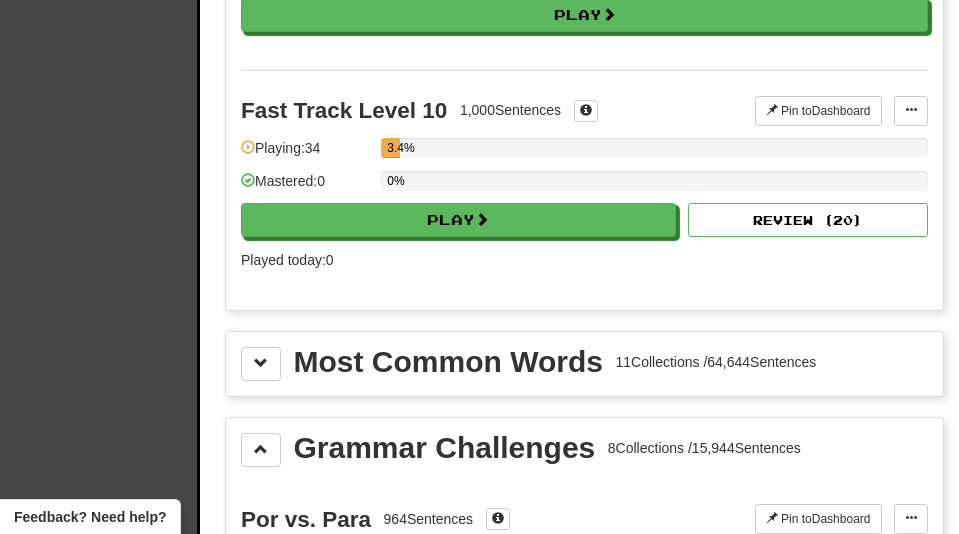 click on "Fast Track Level 10 1,000  Sentences   Pin to  Dashboard   Pin to  Dashboard Manage Sentences  Playing:  34 3.4%  Mastered:  0 0% Play  Review ( 20 ) Played today:  0" at bounding box center (584, 182) 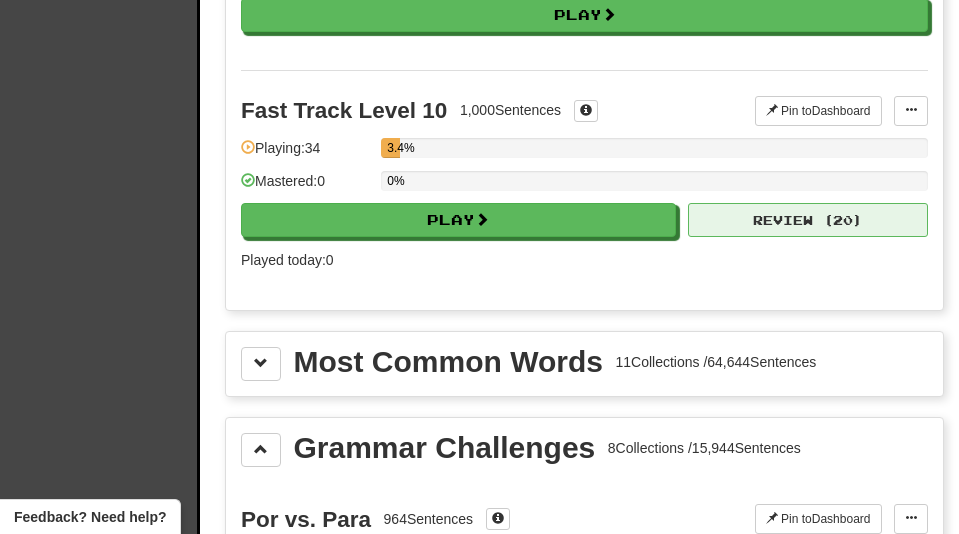 click on "Review ( 20 )" at bounding box center [808, 220] 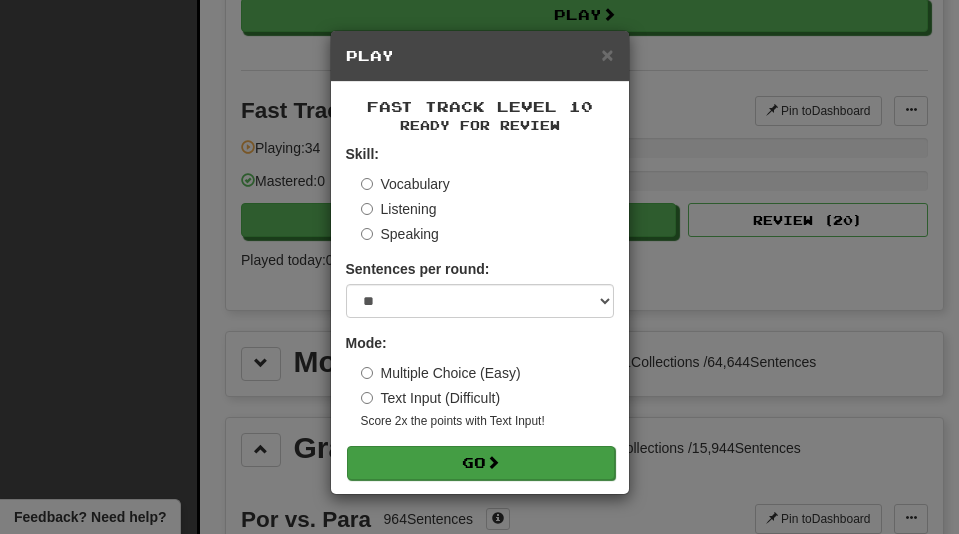 click on "Go" at bounding box center (481, 463) 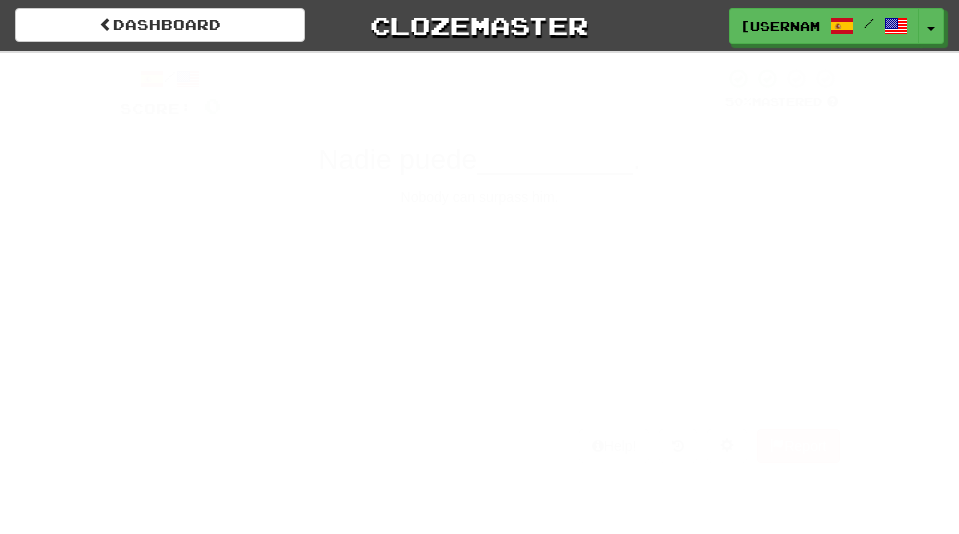 scroll, scrollTop: 0, scrollLeft: 0, axis: both 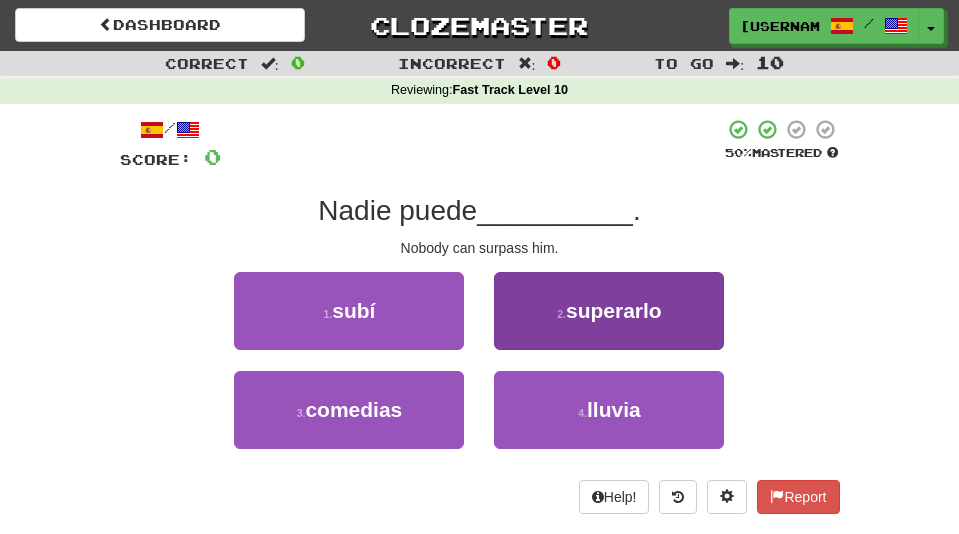 click on "2 .  superarlo" at bounding box center (609, 311) 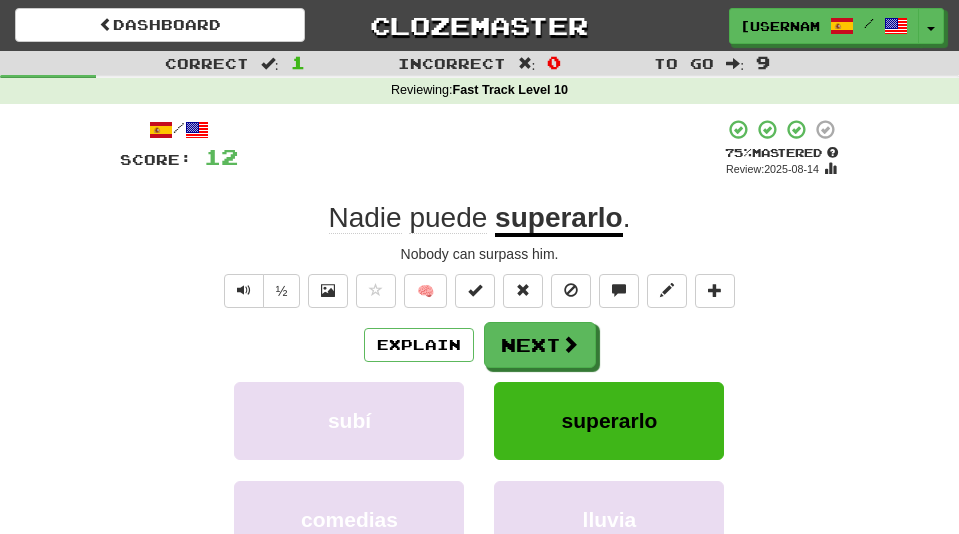 click on "superarlo" at bounding box center (609, 421) 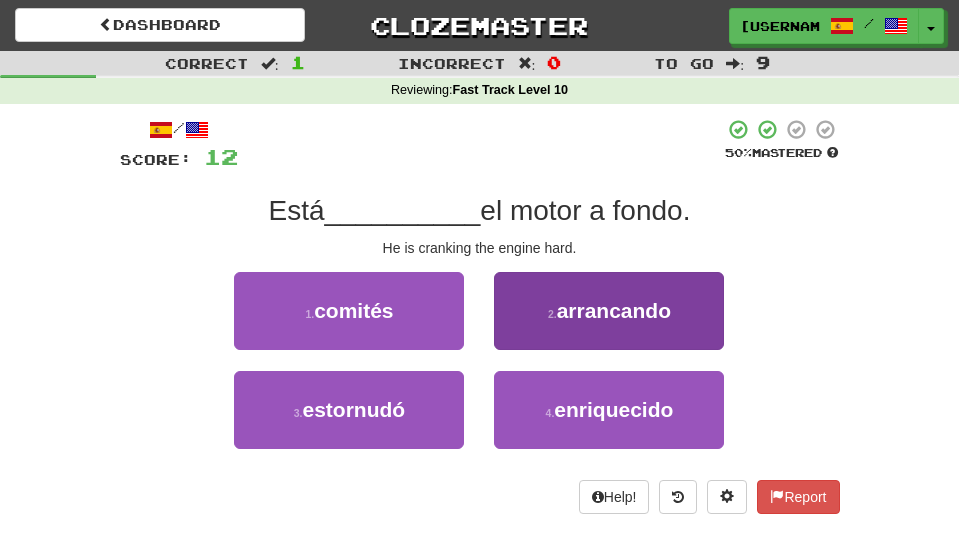 click on "2 .  arrancando" at bounding box center [609, 311] 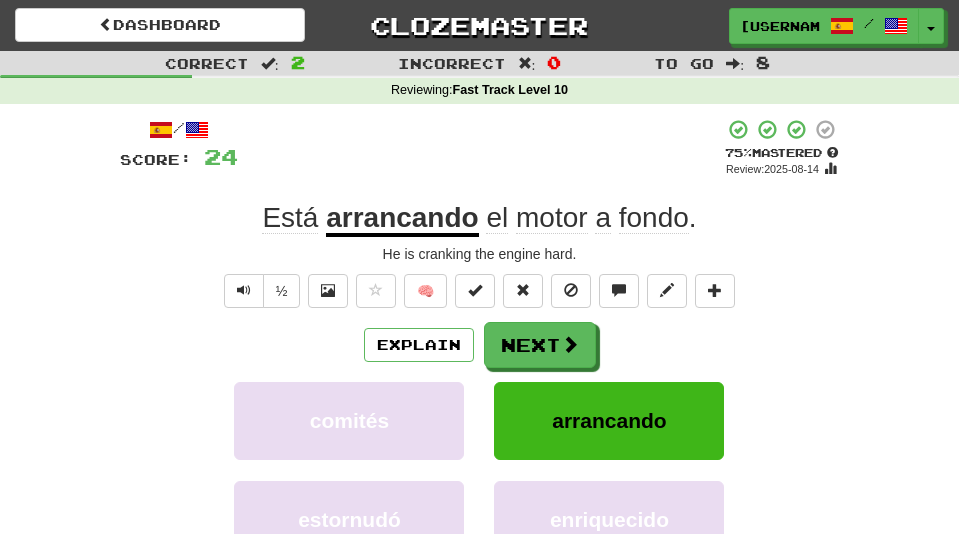 click on "Explain Next" at bounding box center [480, 345] 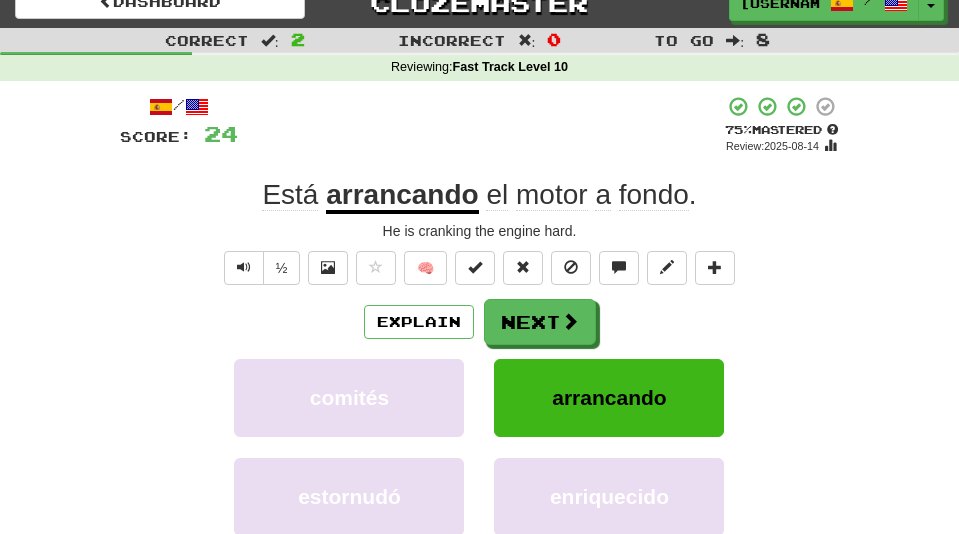 scroll, scrollTop: 27, scrollLeft: 0, axis: vertical 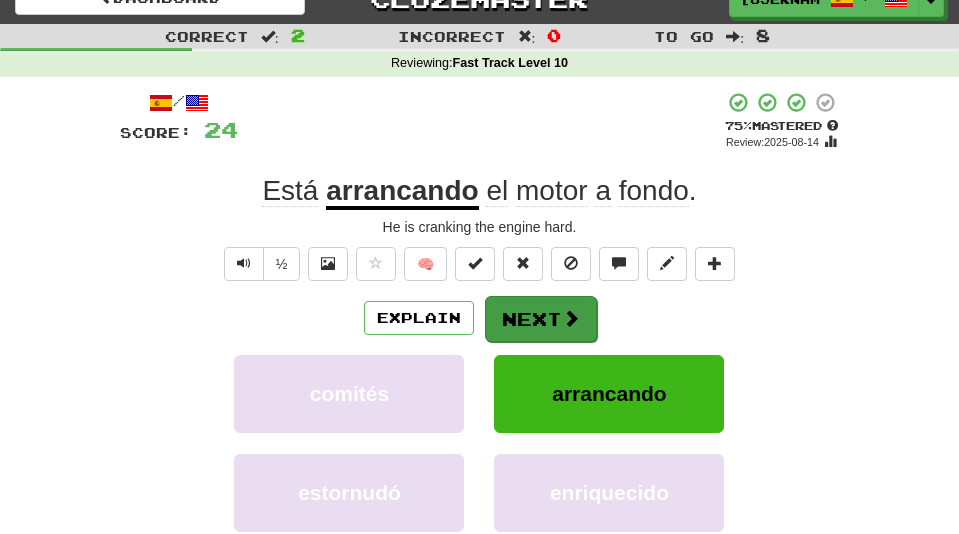 click on "Next" at bounding box center [541, 319] 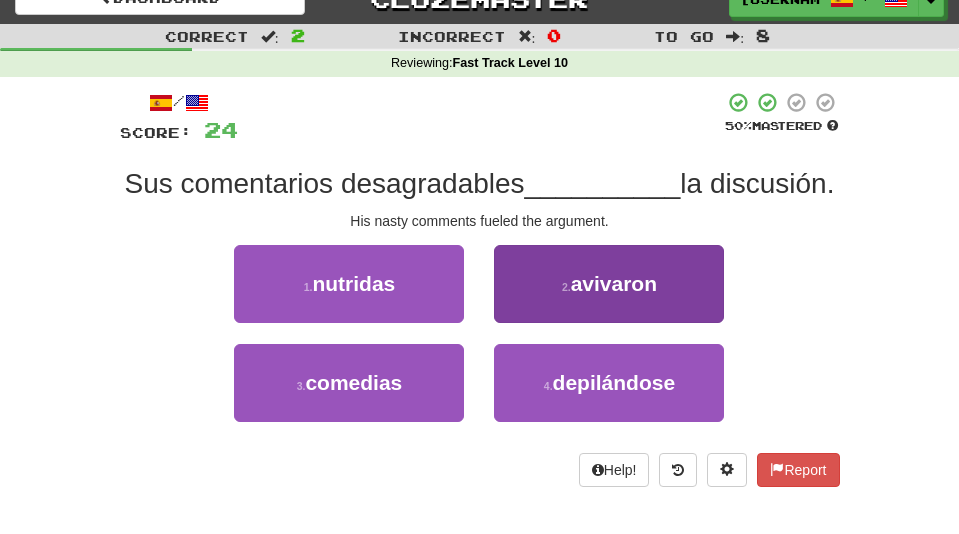 click on "2 .  avivaron" at bounding box center (609, 284) 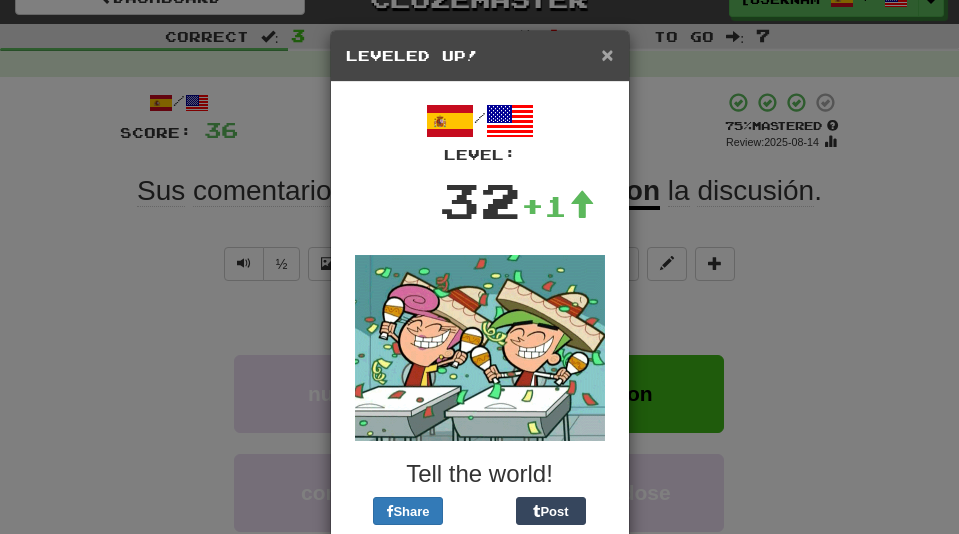 click on "×" at bounding box center (607, 54) 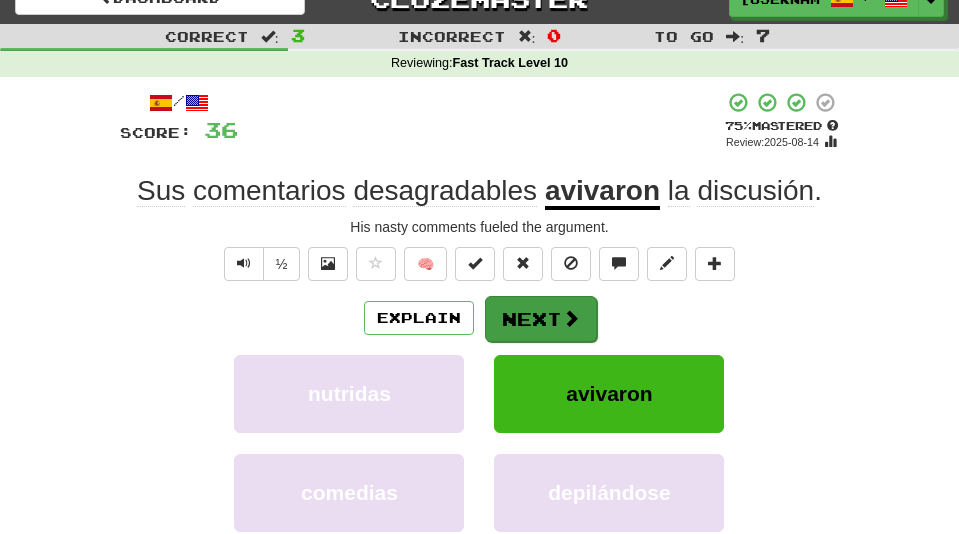 click on "Next" at bounding box center [541, 319] 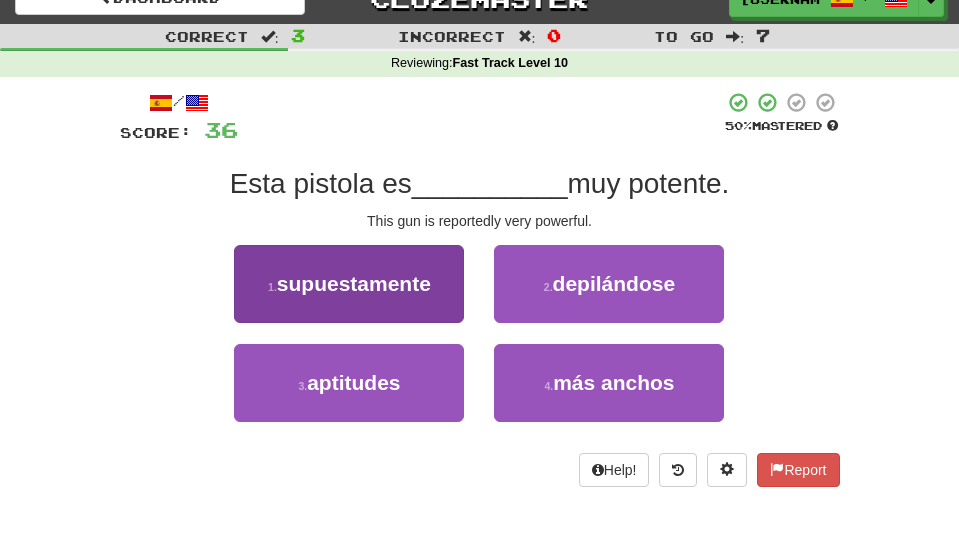click on "supuestamente" at bounding box center (354, 283) 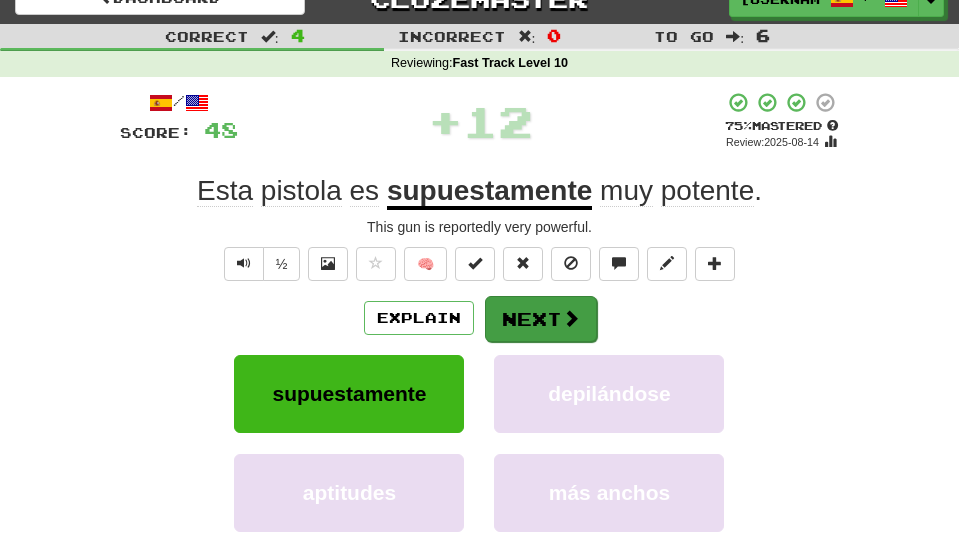 click at bounding box center (571, 318) 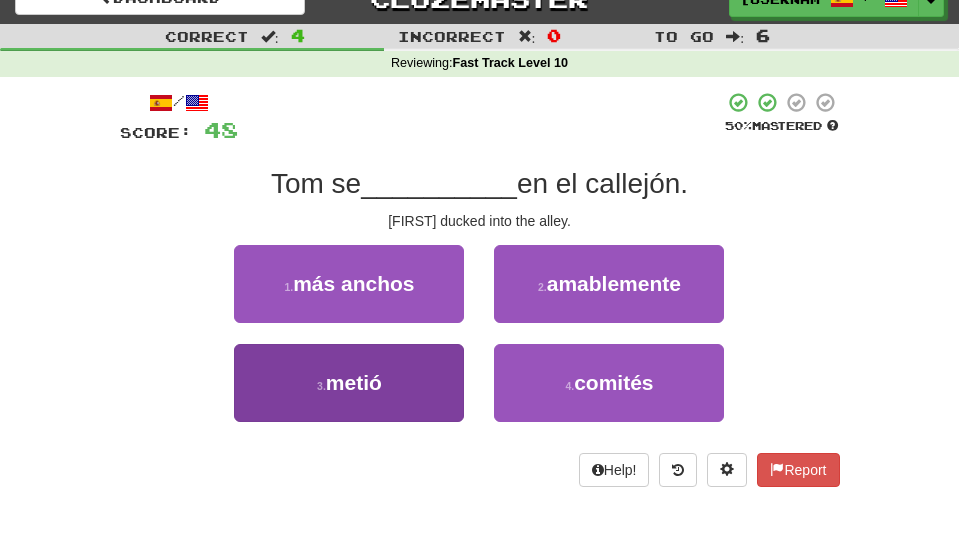 click on "3 .  metió" at bounding box center (349, 383) 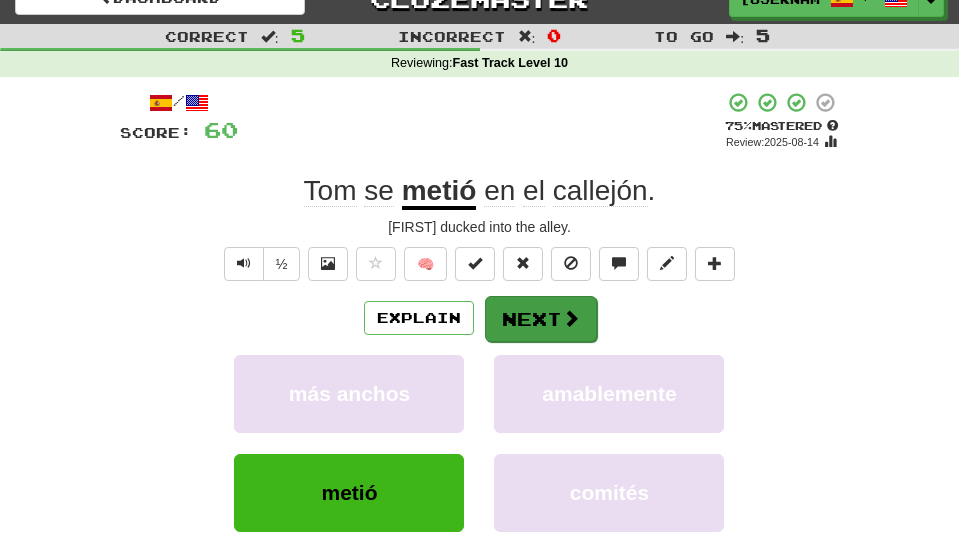 click on "Next" at bounding box center [541, 319] 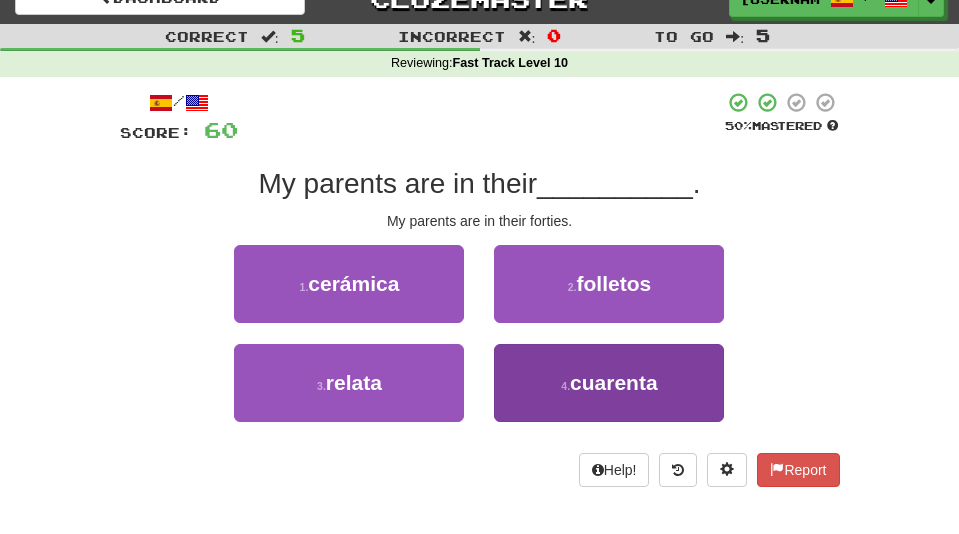 click on "4 .  cuarenta" at bounding box center (609, 383) 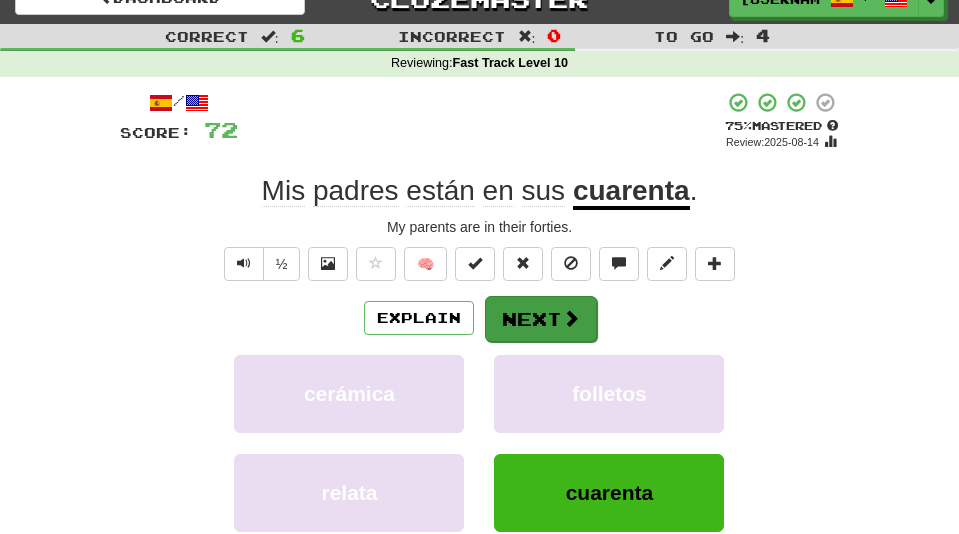 click on "Next" at bounding box center [541, 319] 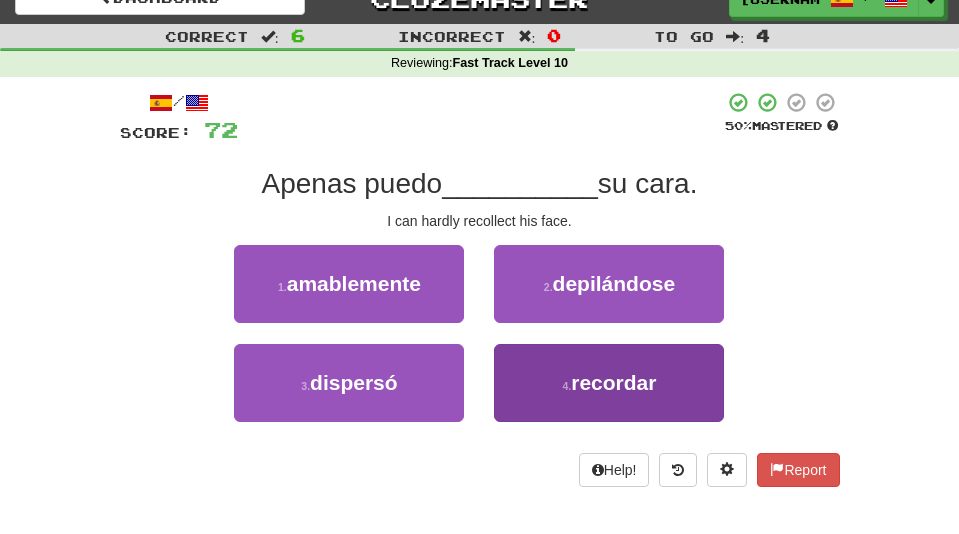 click on "4 ." at bounding box center [566, 386] 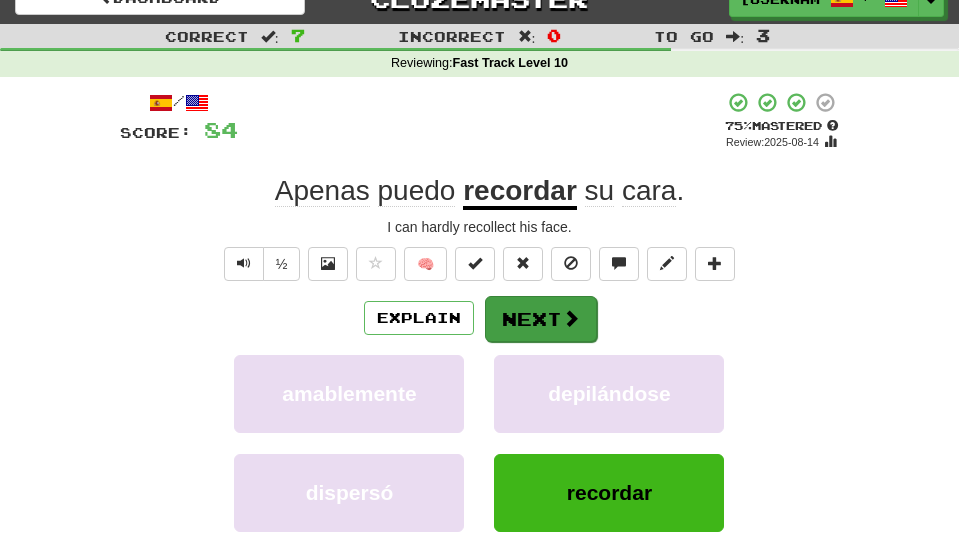 click on "Next" at bounding box center [541, 319] 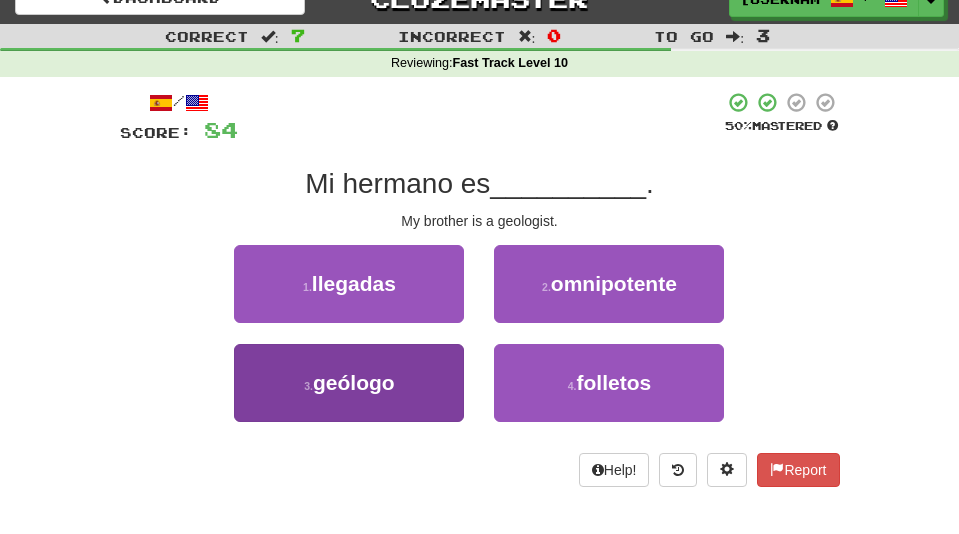 click on "3 .  geólogo" at bounding box center (349, 383) 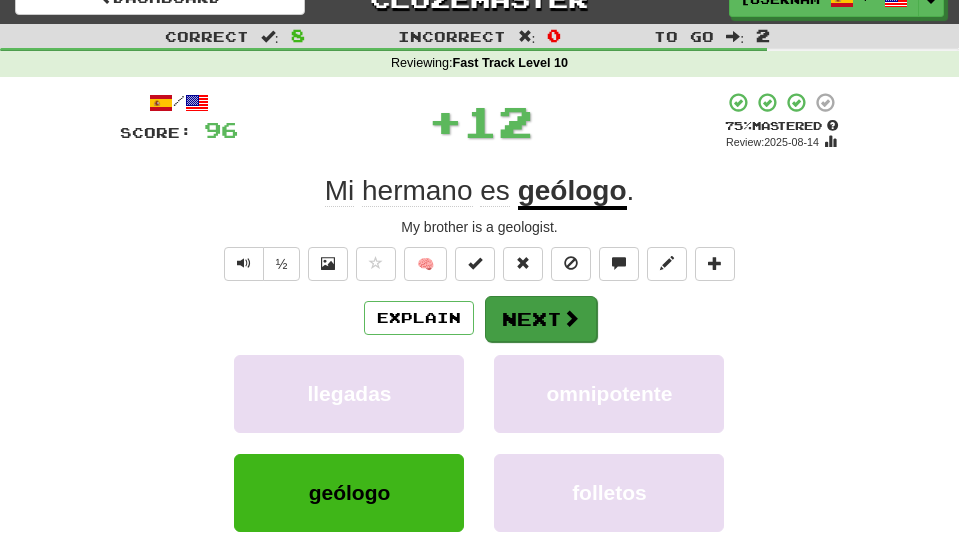 click on "Next" at bounding box center (541, 319) 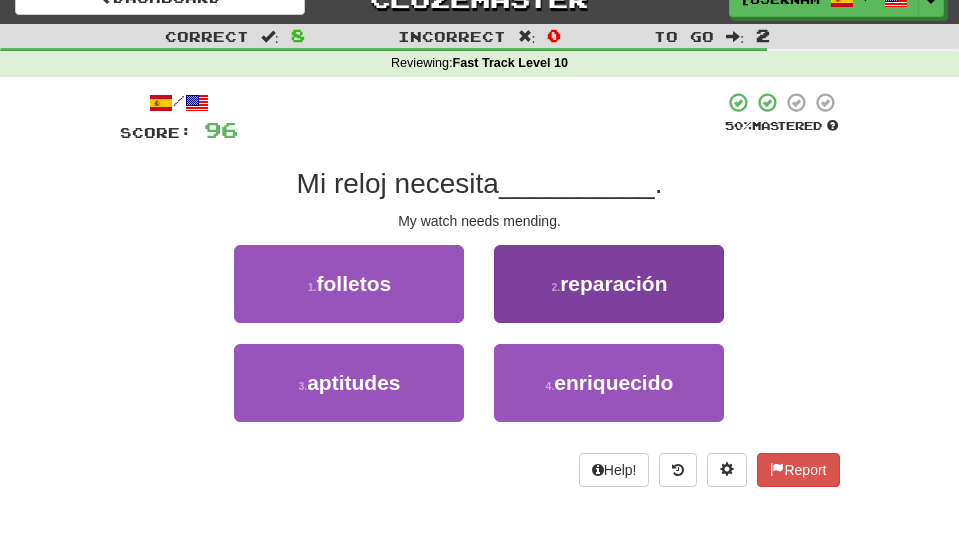 click on "reparación" at bounding box center [613, 283] 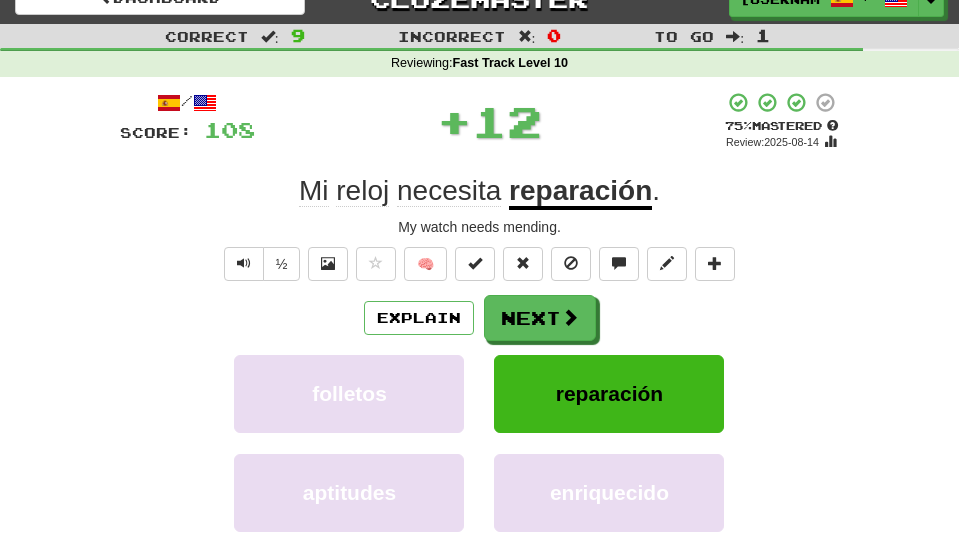 click on "/  Score:   108 + 12 75 %  Mastered Review:  2025-08-14 Mi   reloj   necesita   reparación . My watch needs mending. ½ 🧠 Explain Next folletos reparación aptitudes enriquecido Learn more: folletos reparación aptitudes enriquecido  Help!  Report" at bounding box center (480, 359) 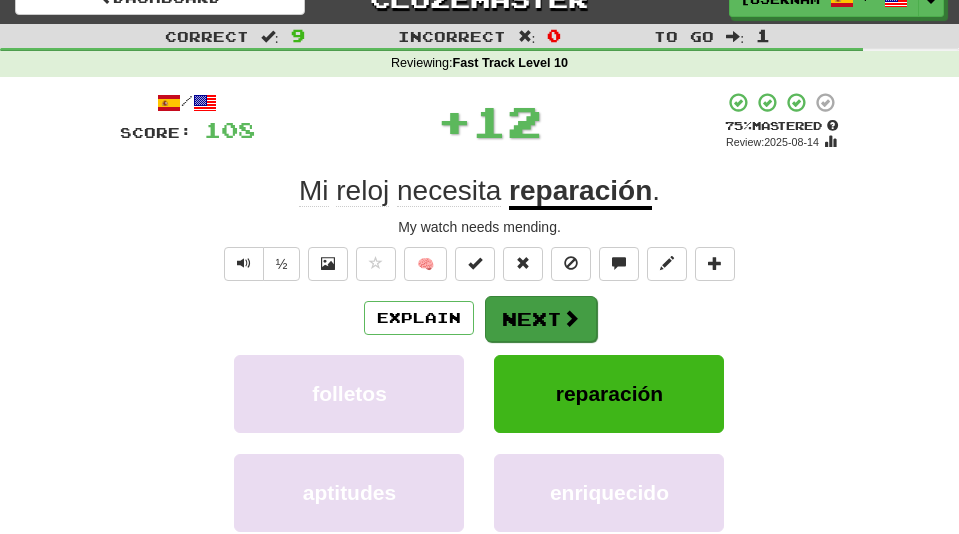 click on "Next" at bounding box center (541, 319) 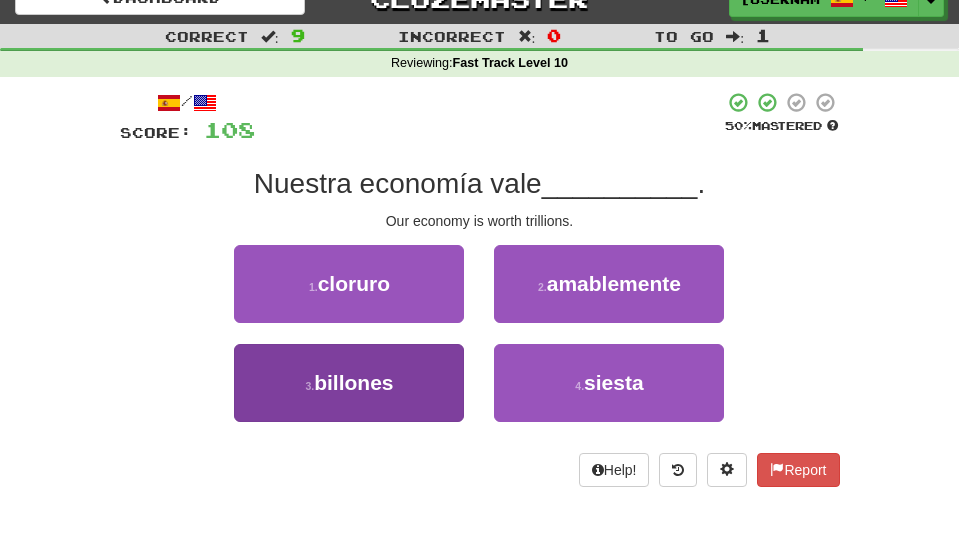 click on "3 .  billones" at bounding box center [349, 383] 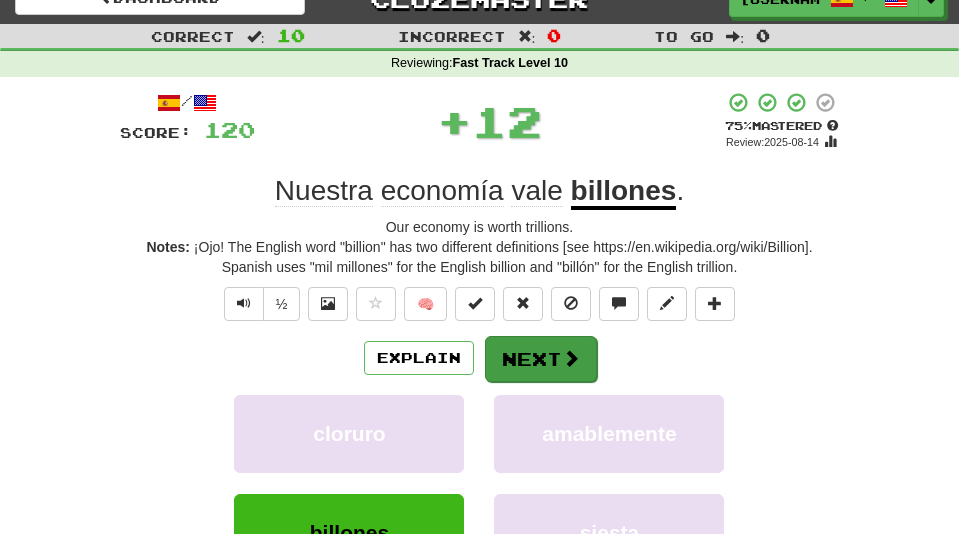 click on "Next" at bounding box center (541, 359) 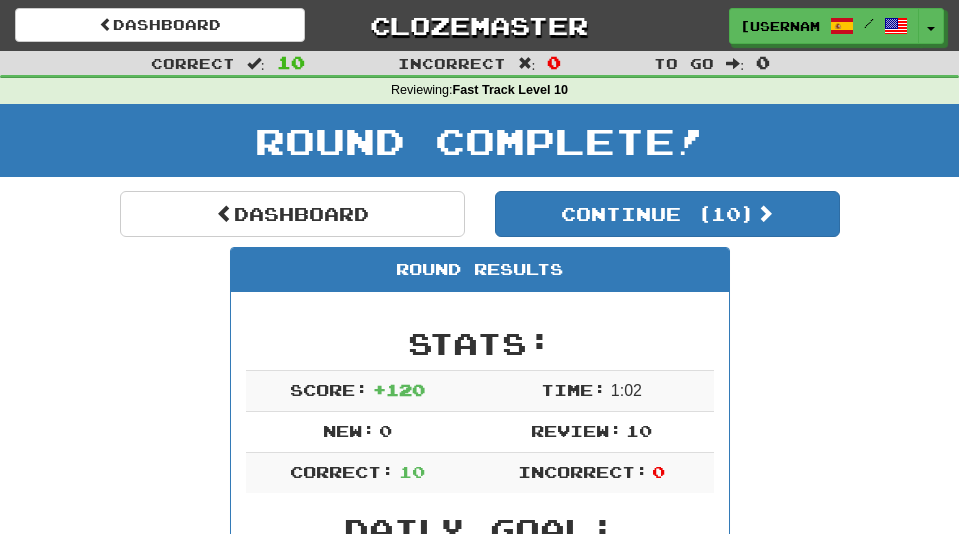 scroll, scrollTop: 0, scrollLeft: 0, axis: both 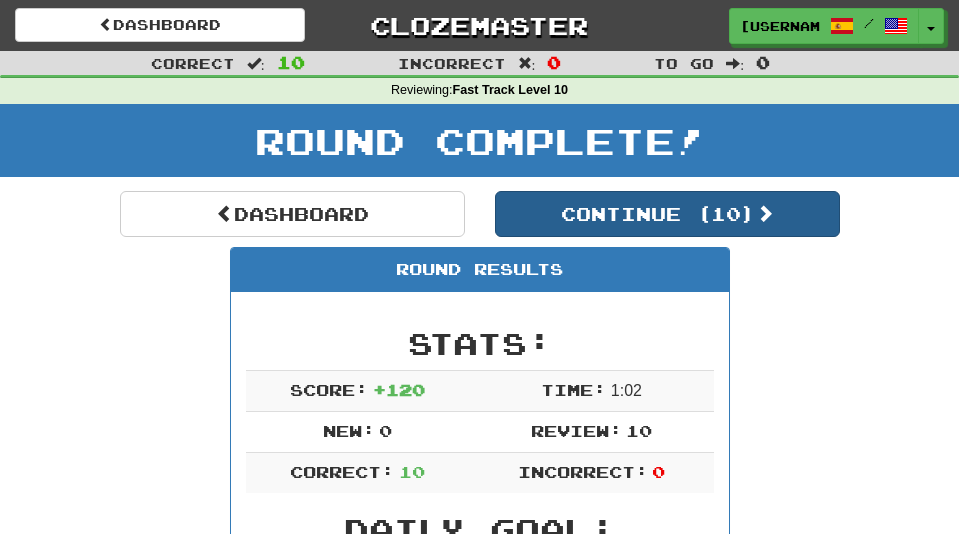 click on "Continue ( 10 )" at bounding box center (667, 214) 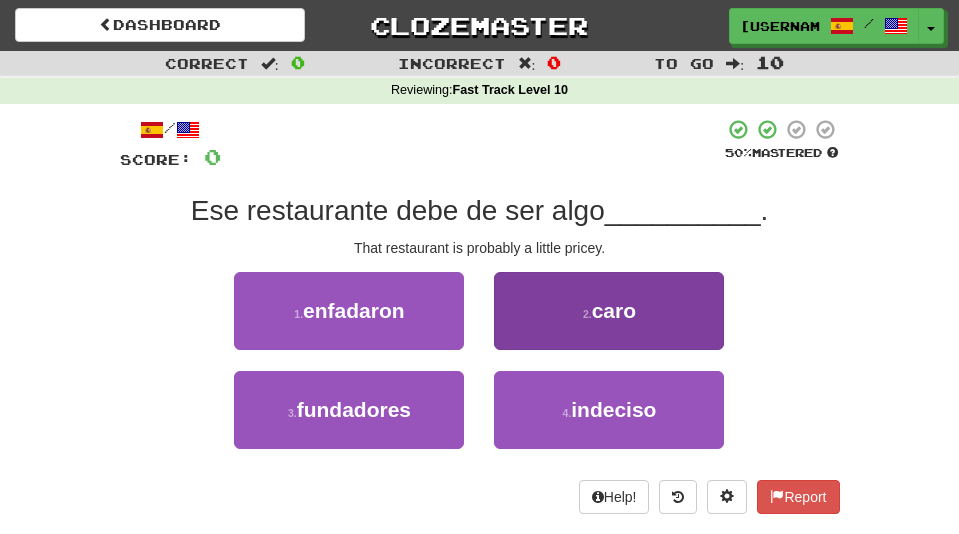 click on "2 .  caro" at bounding box center (609, 311) 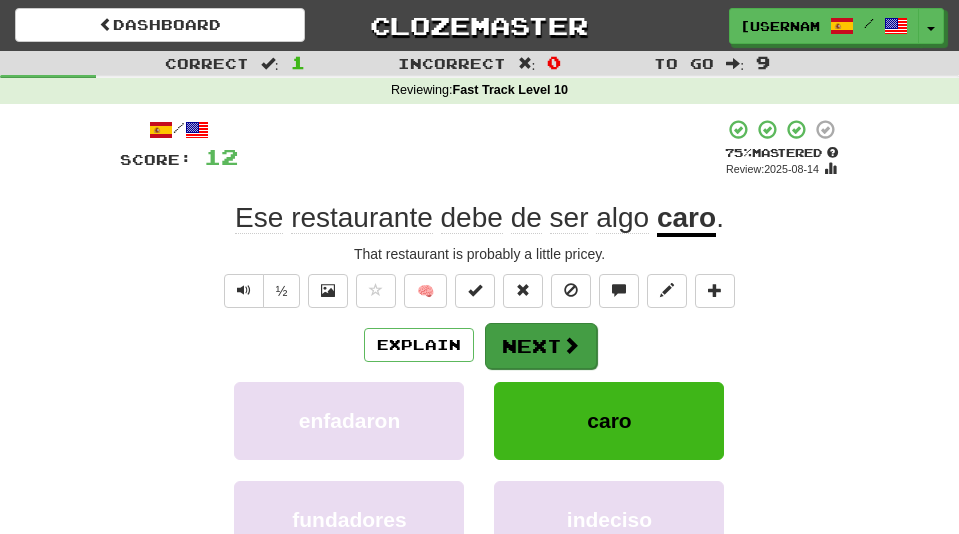 click on "Next" at bounding box center [541, 346] 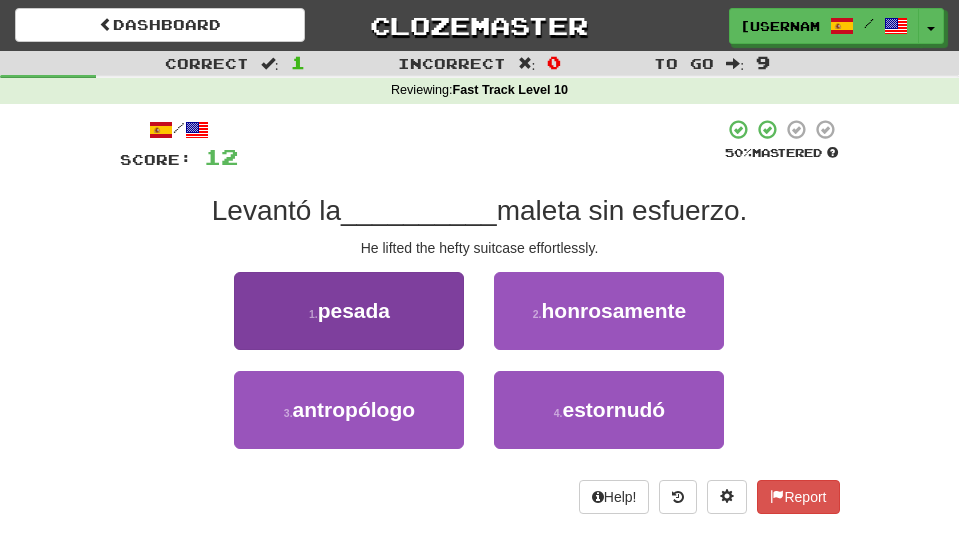click on "1 .  pesada" at bounding box center [349, 311] 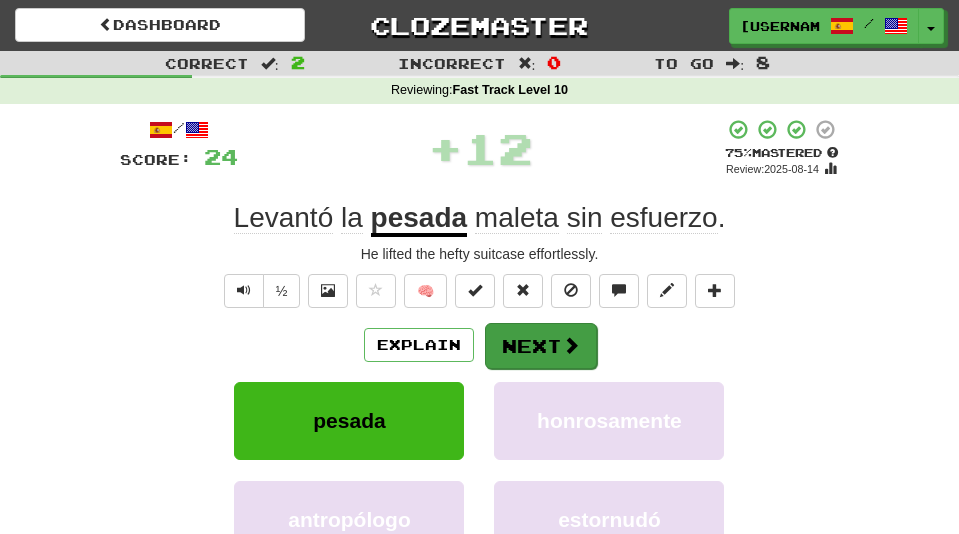 click on "Next" at bounding box center (541, 346) 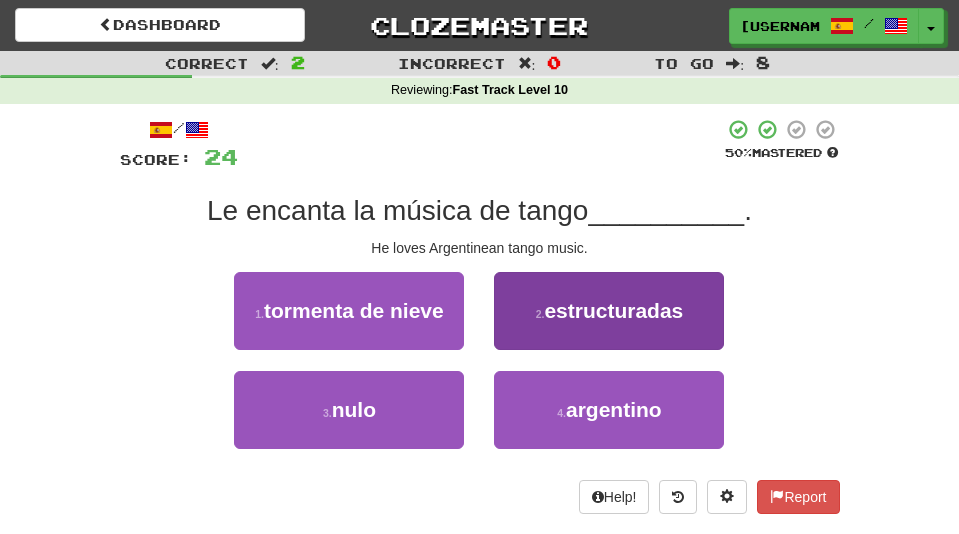 click on "4 .  argentino" at bounding box center [609, 410] 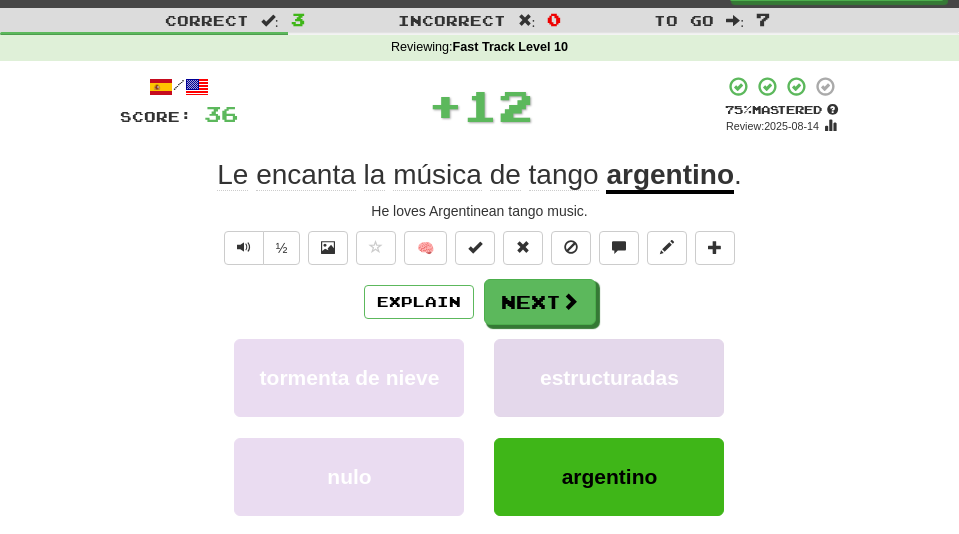 scroll, scrollTop: 44, scrollLeft: 0, axis: vertical 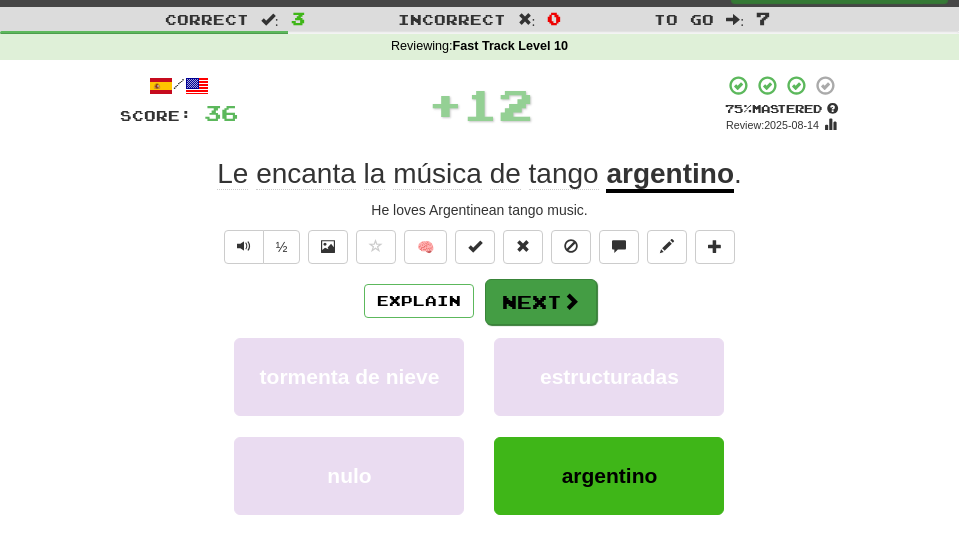 click on "Next" at bounding box center [541, 302] 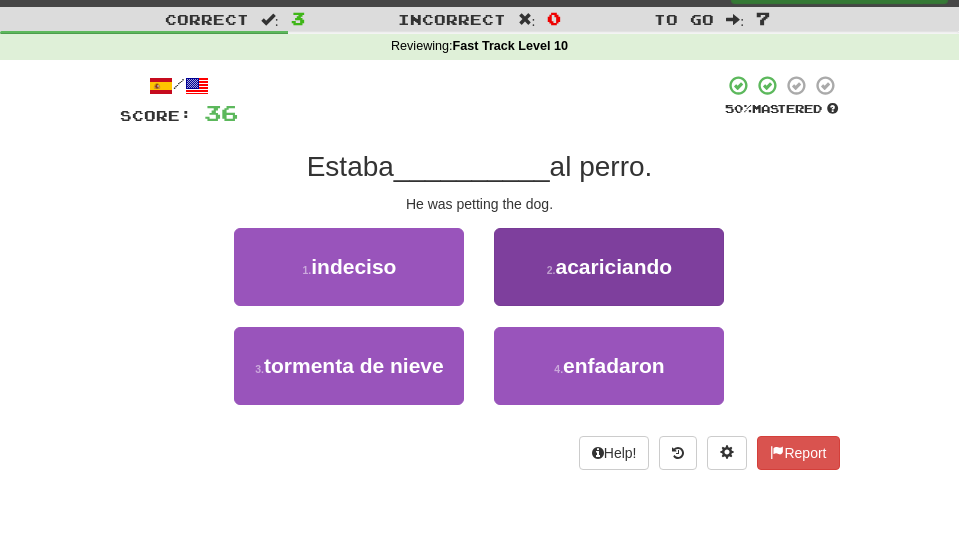 click on "acariciando" at bounding box center [613, 266] 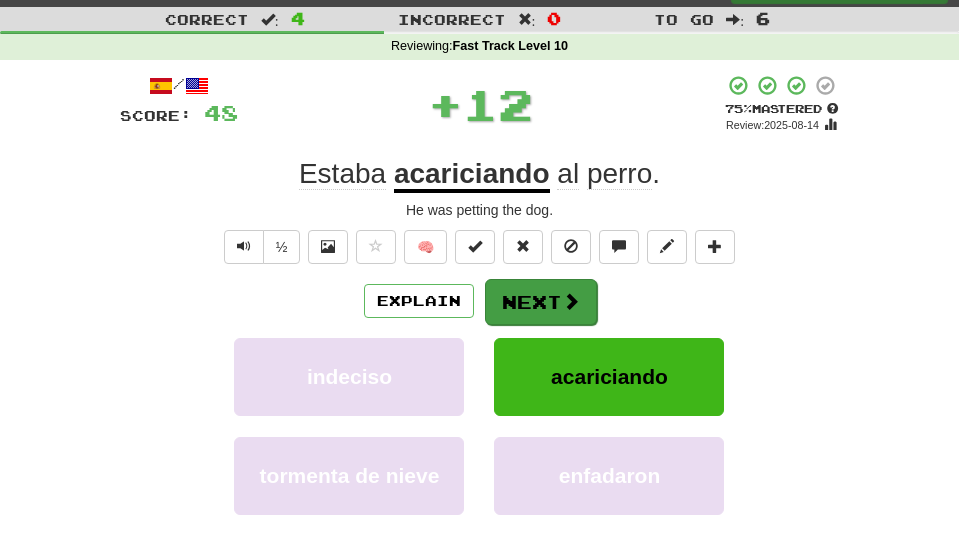 click at bounding box center (571, 301) 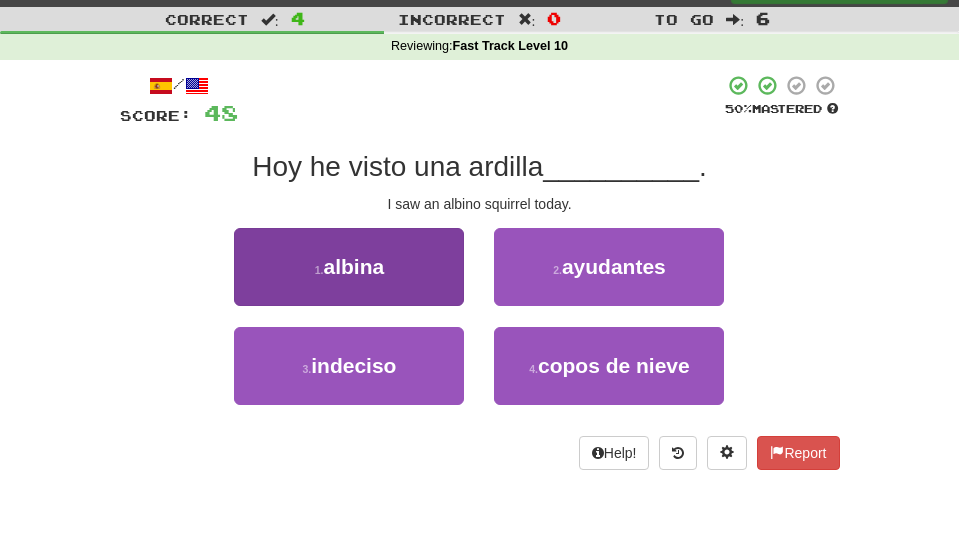 click on "1 .  albina" at bounding box center (349, 267) 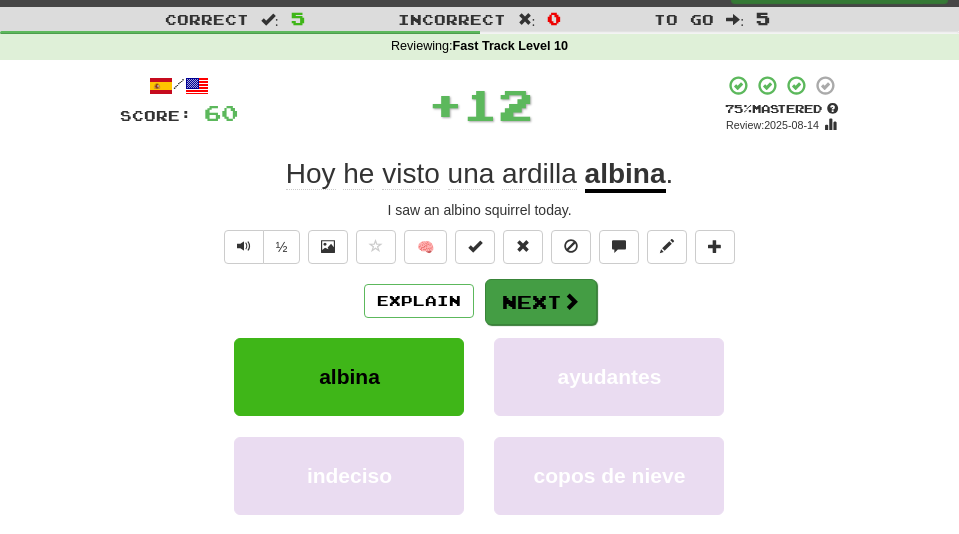 click on "Next" at bounding box center [541, 302] 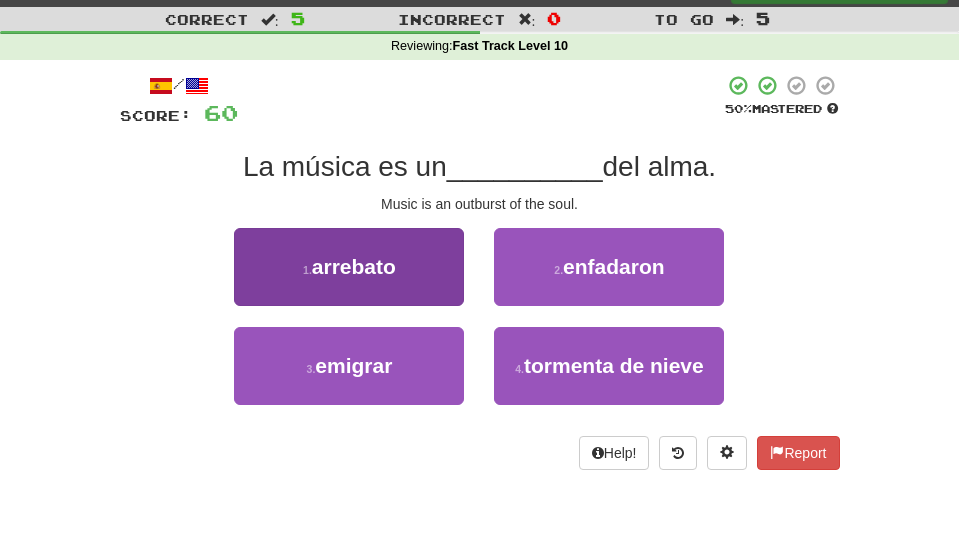click on "1 .  arrebato" at bounding box center [349, 267] 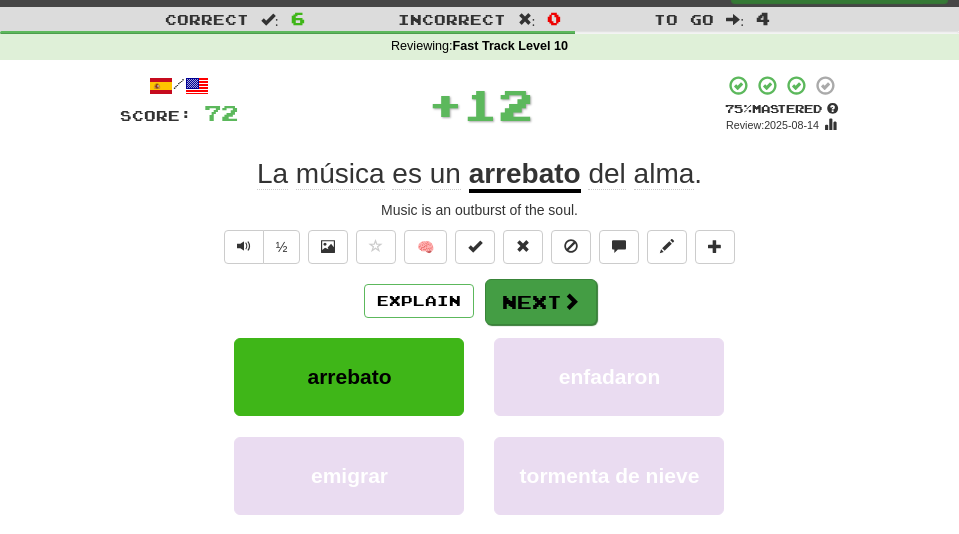 click on "Next" at bounding box center (541, 302) 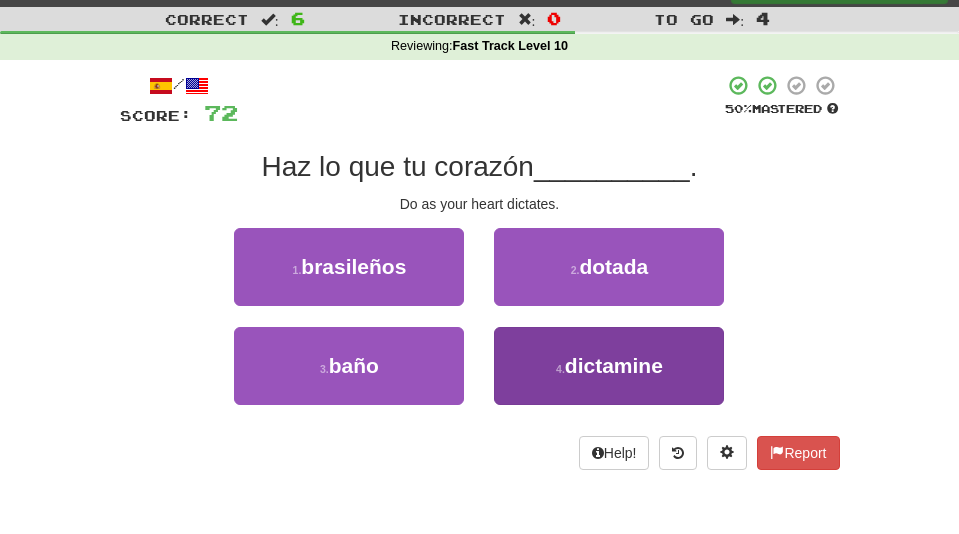 click on "4 .  dictamine" at bounding box center (609, 366) 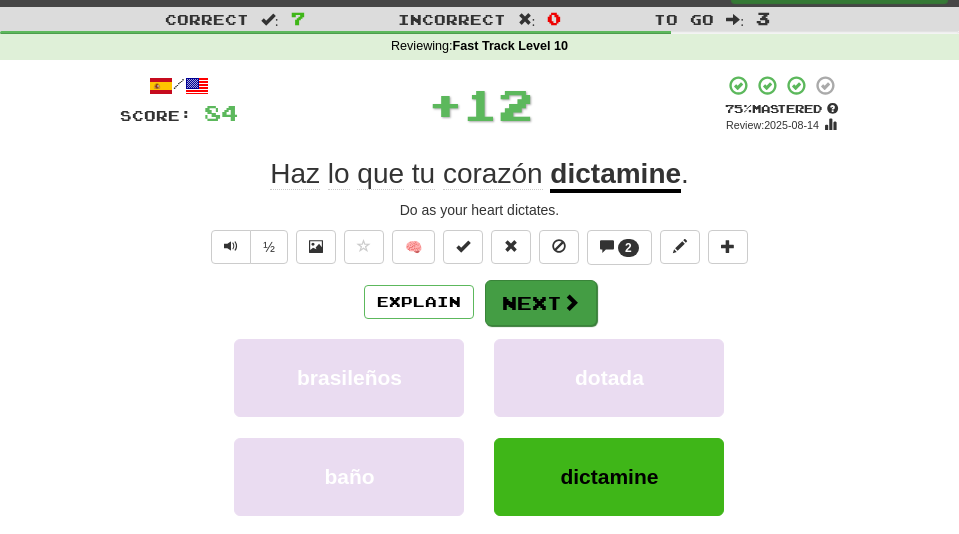 click on "Next" at bounding box center (541, 303) 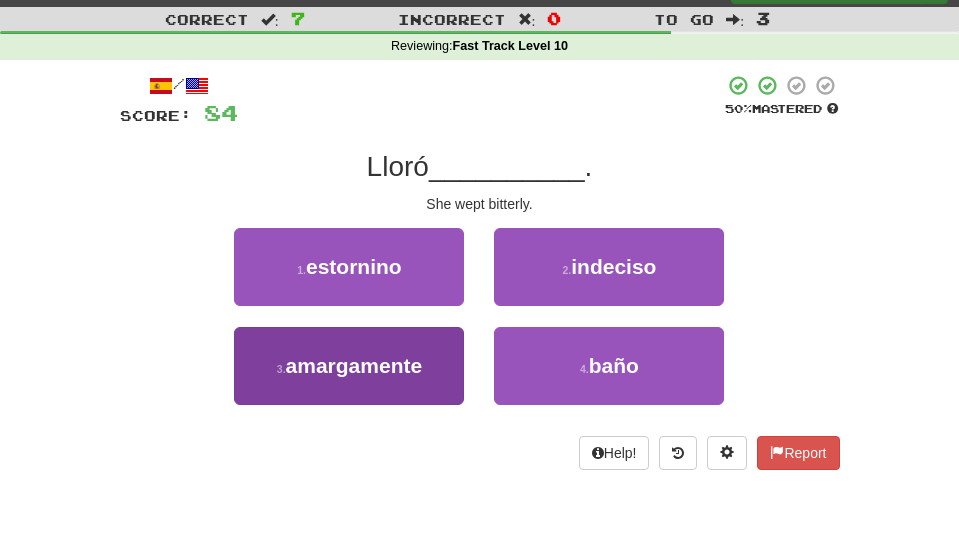 click on "3 .  amargamente" at bounding box center [349, 366] 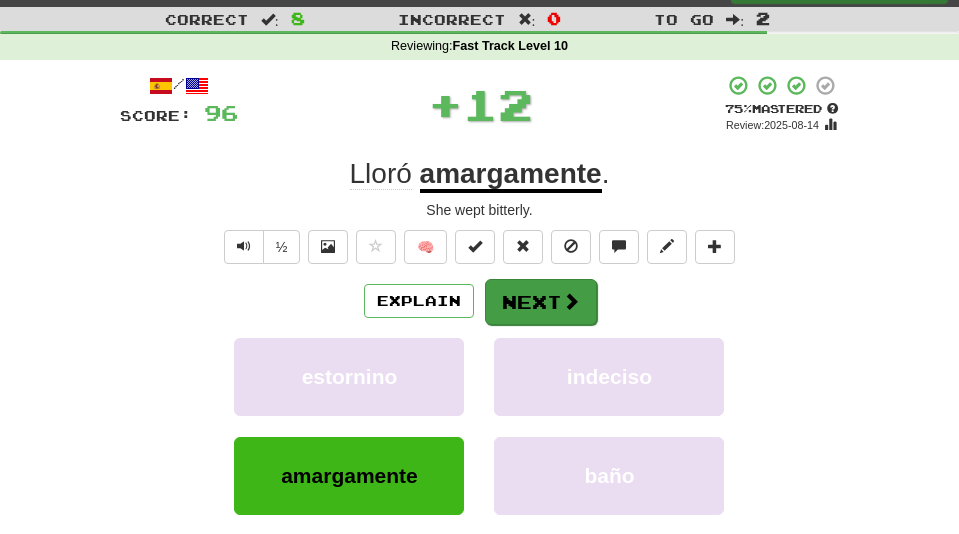 click at bounding box center (571, 301) 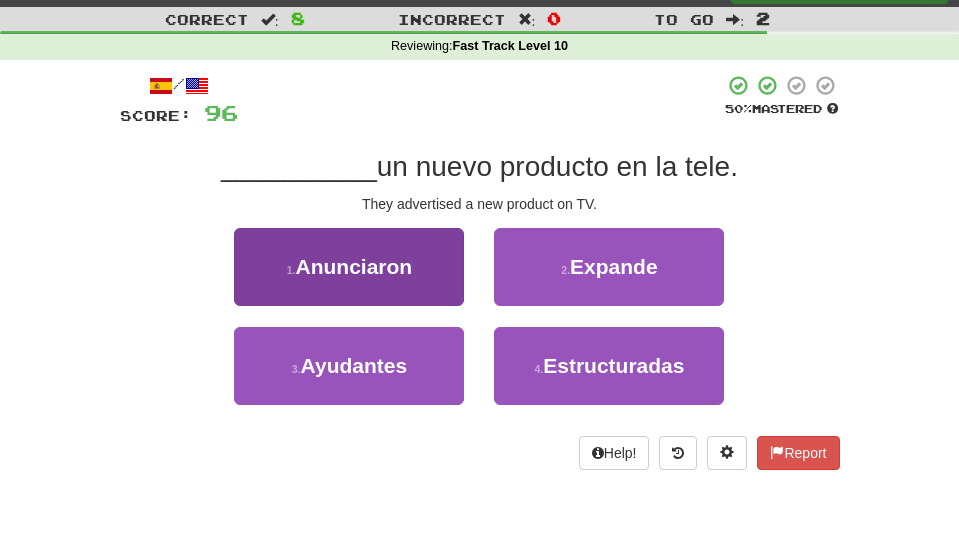 click on "1 .  Anunciaron" at bounding box center (349, 267) 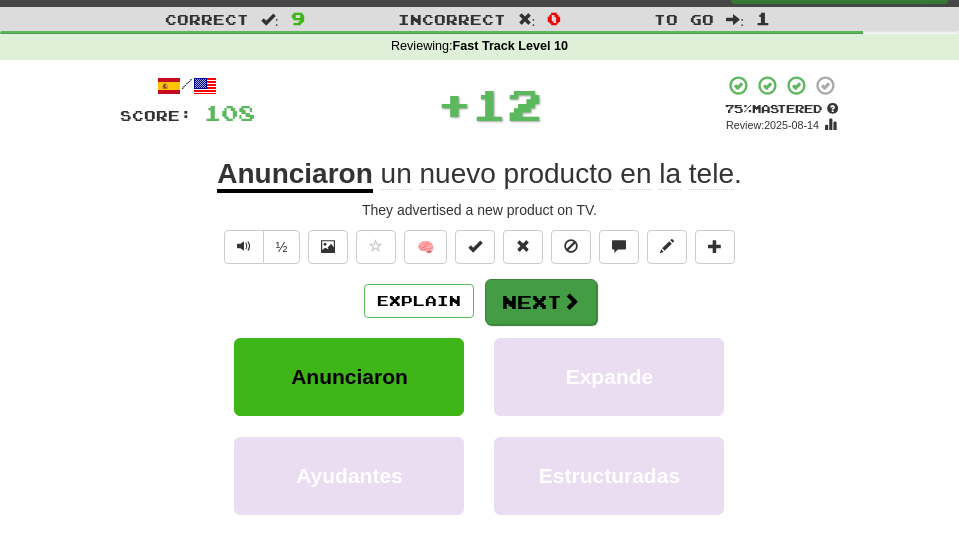 click on "Next" at bounding box center (541, 302) 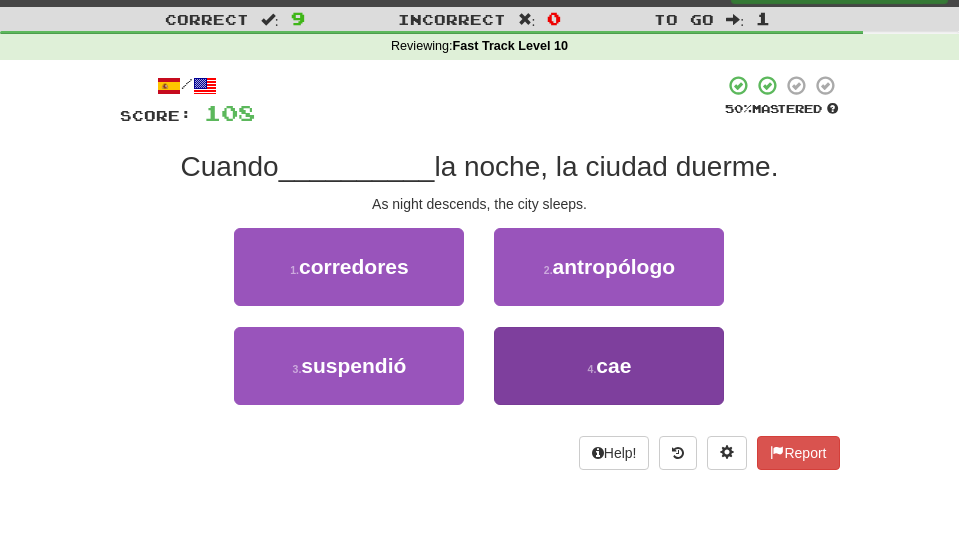 click on "4 ." at bounding box center (592, 369) 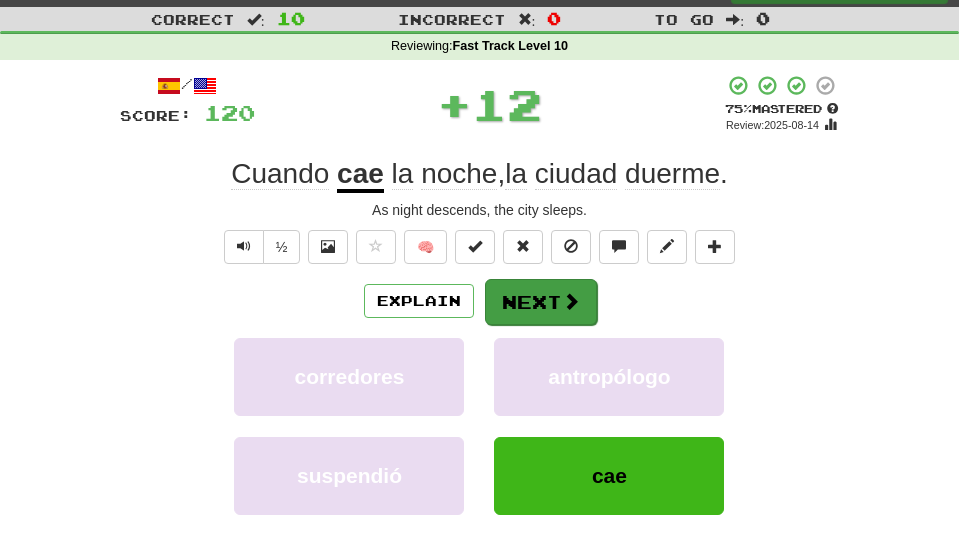 click on "Next" at bounding box center [541, 302] 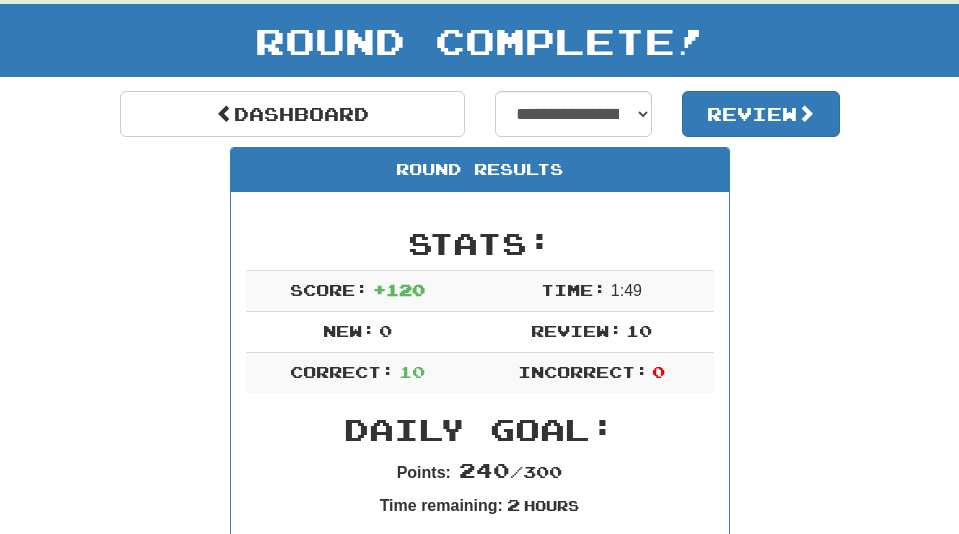 scroll, scrollTop: 88, scrollLeft: 0, axis: vertical 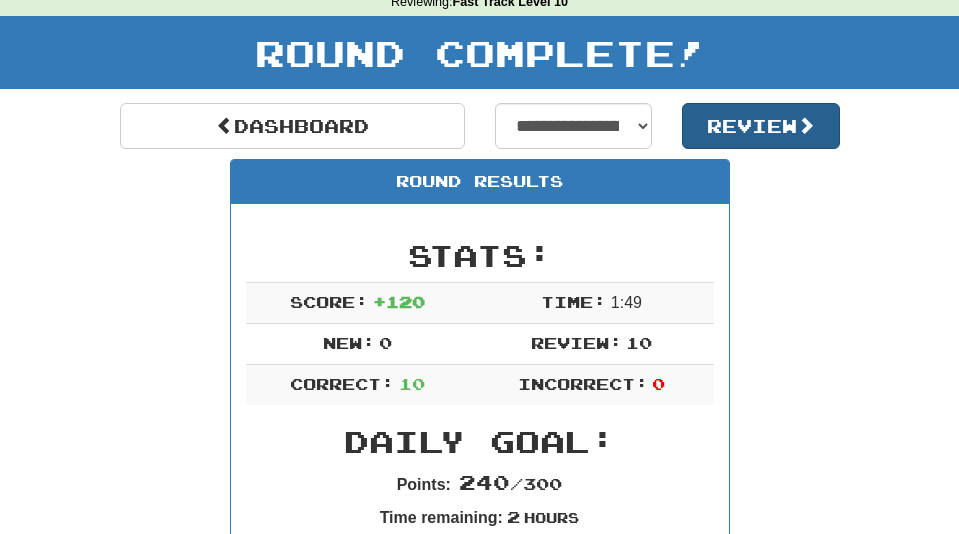 click on "Review" at bounding box center (761, 126) 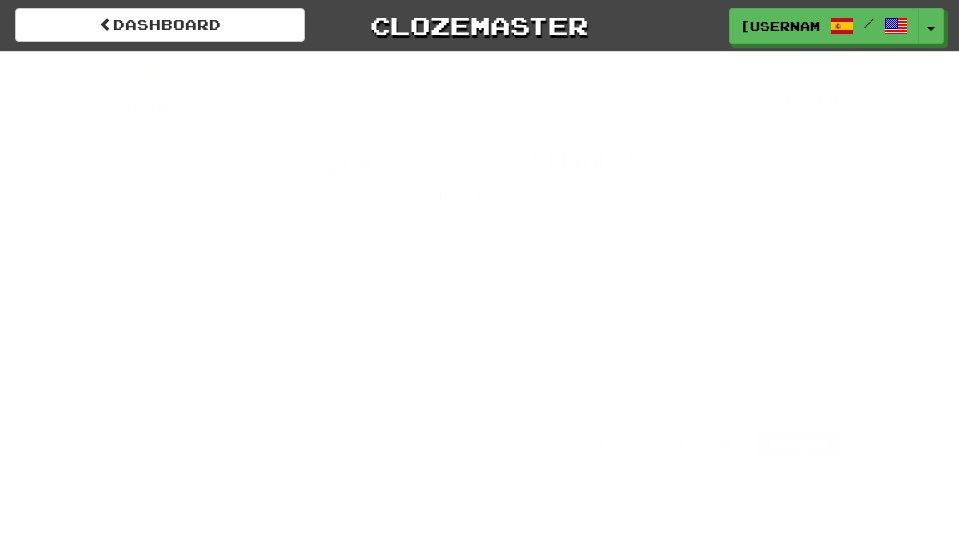 scroll, scrollTop: 0, scrollLeft: 0, axis: both 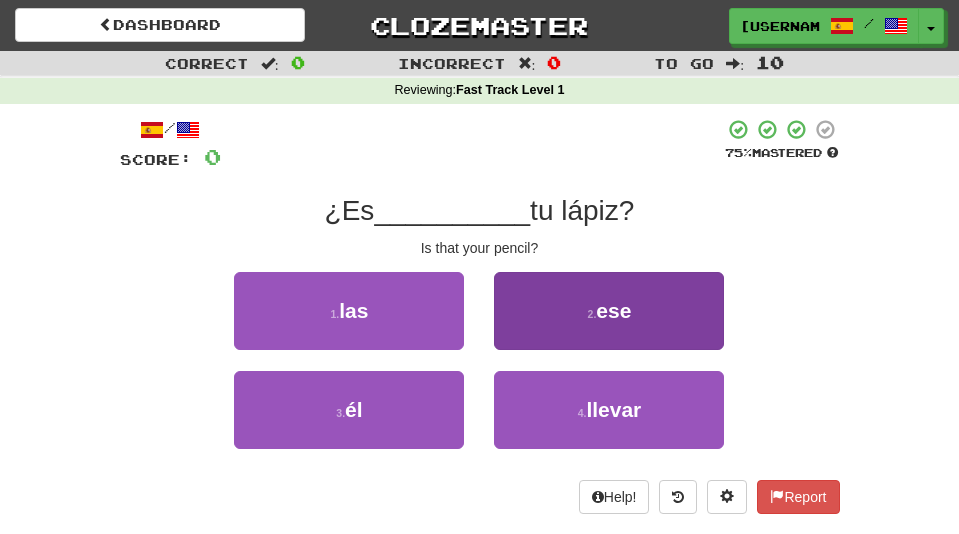 click on "2 .  ese" at bounding box center (609, 311) 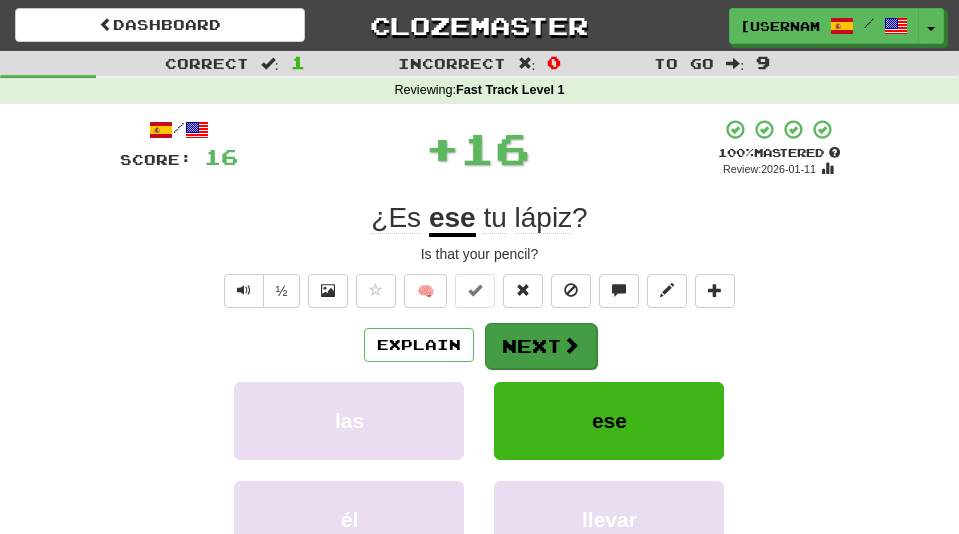 click on "Next" at bounding box center [541, 346] 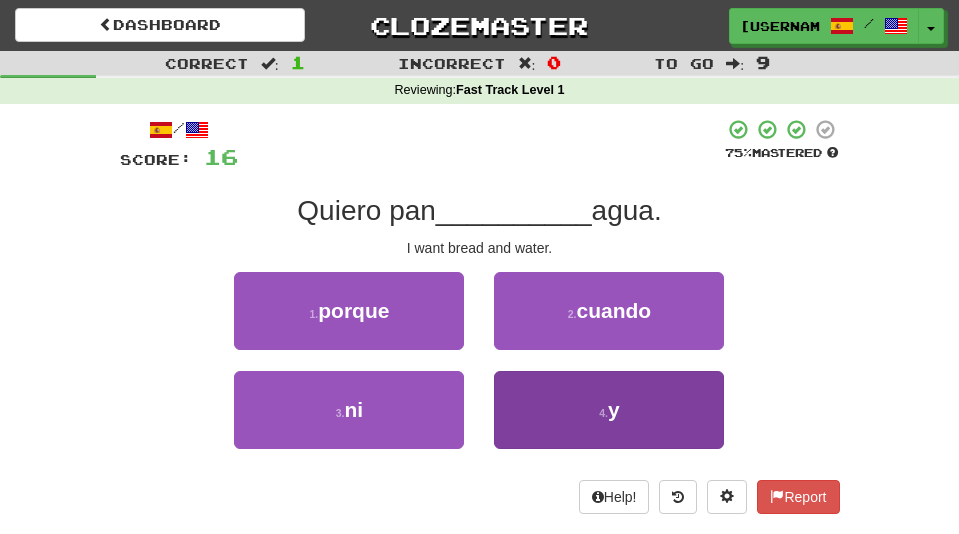 click on "4 .  y" at bounding box center [609, 410] 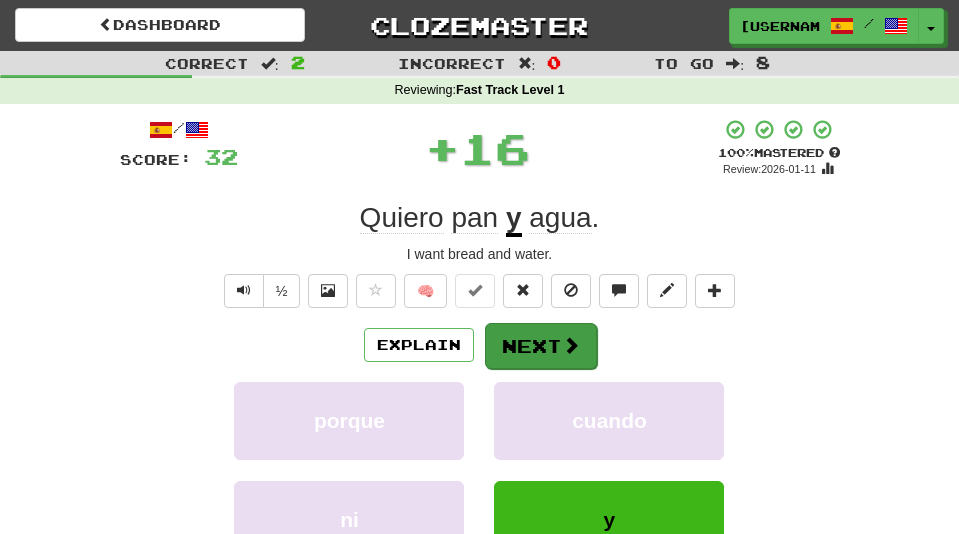 click at bounding box center (571, 345) 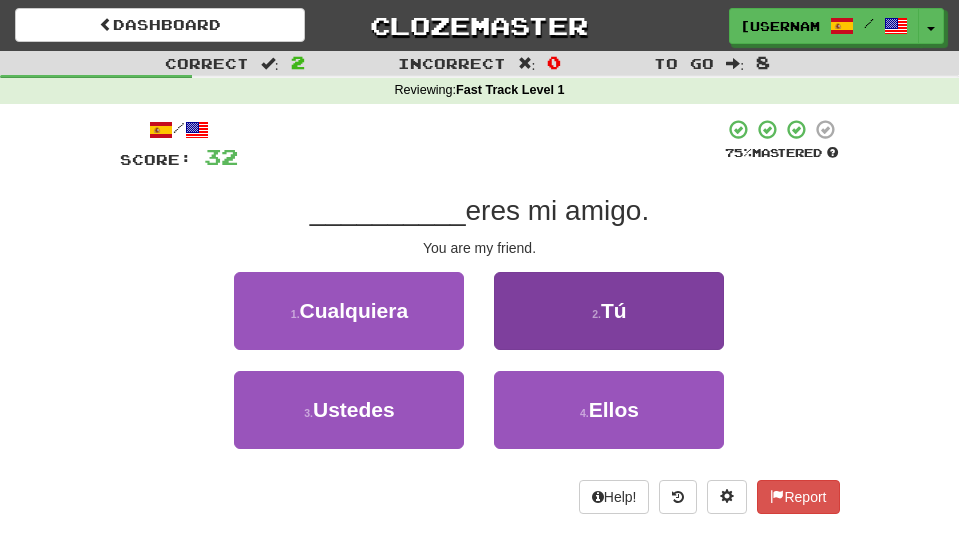 click on "2 .  Tú" at bounding box center (609, 311) 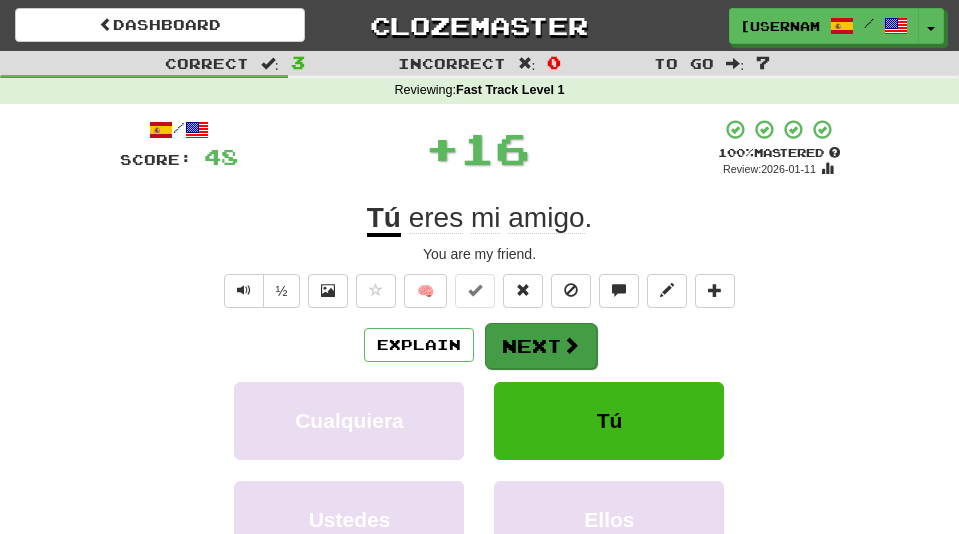 click at bounding box center [571, 345] 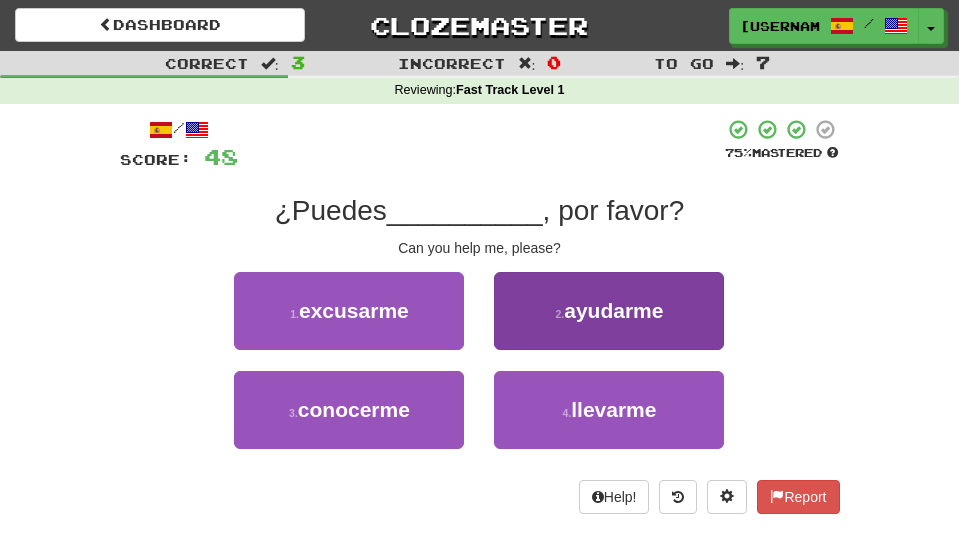 click on "2 .  ayudarme" at bounding box center [609, 311] 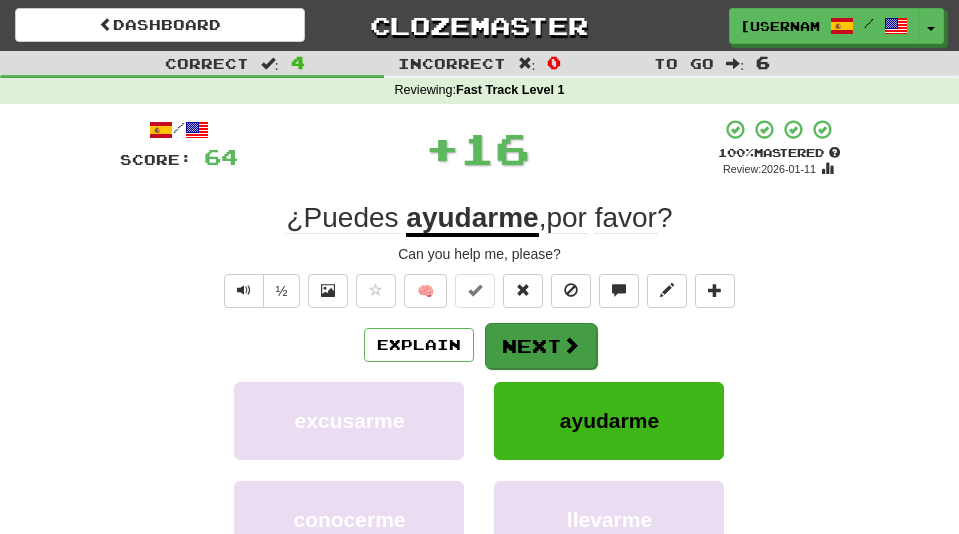 click on "Next" at bounding box center (541, 346) 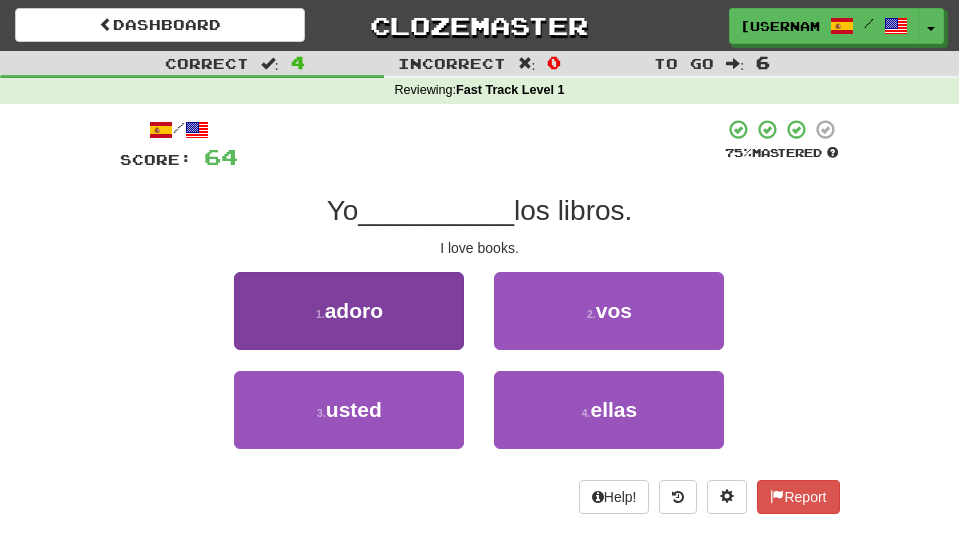 click on "1 .  adoro" at bounding box center (349, 311) 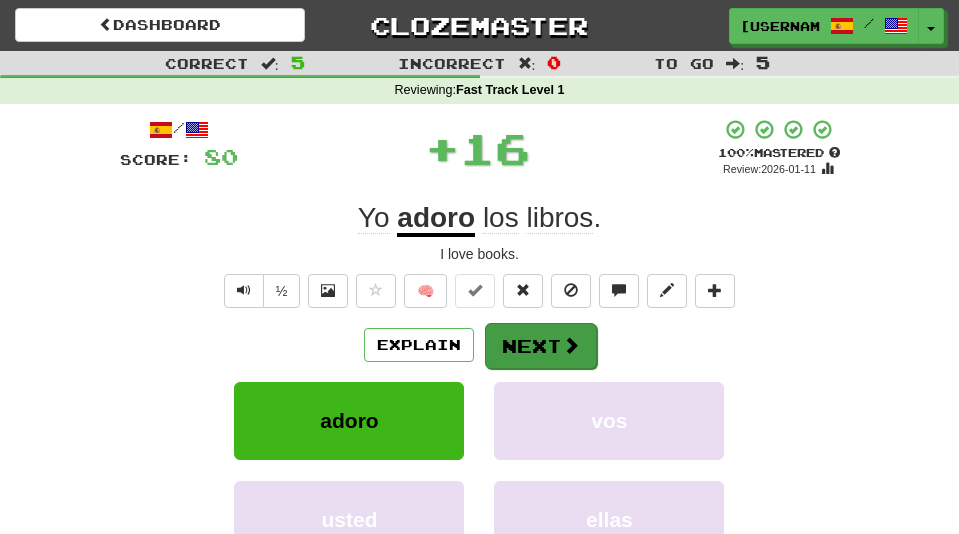 click on "Next" at bounding box center [541, 346] 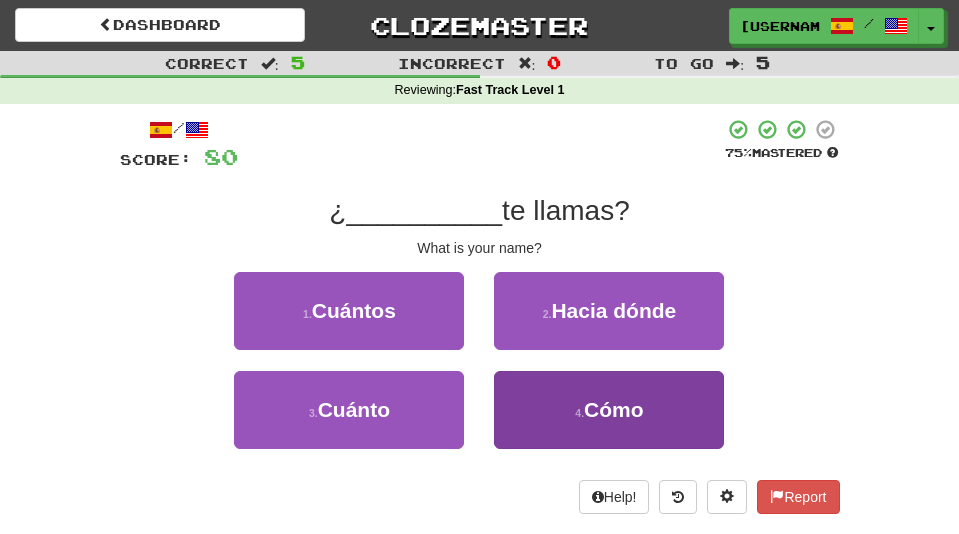 click on "4 .  Cómo" at bounding box center (609, 410) 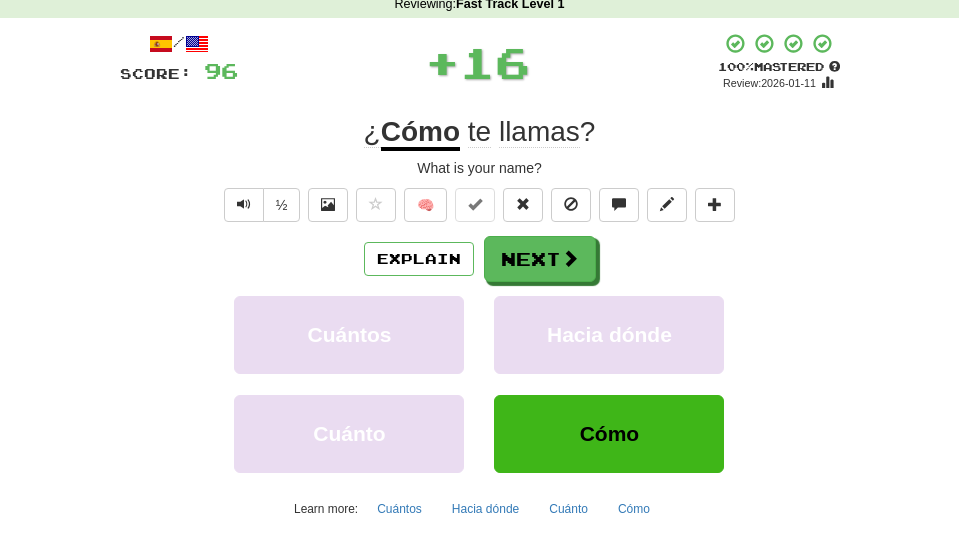 scroll, scrollTop: 90, scrollLeft: 0, axis: vertical 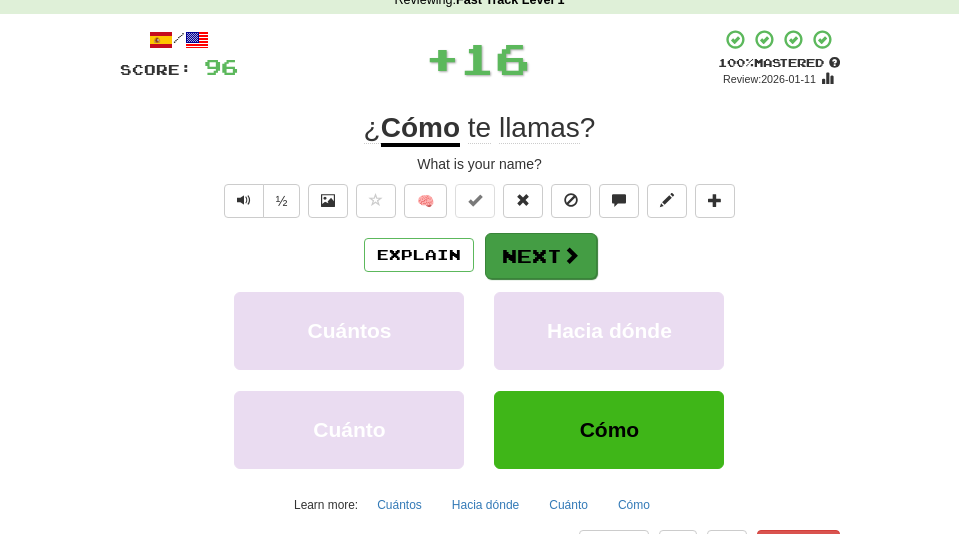 click at bounding box center (571, 255) 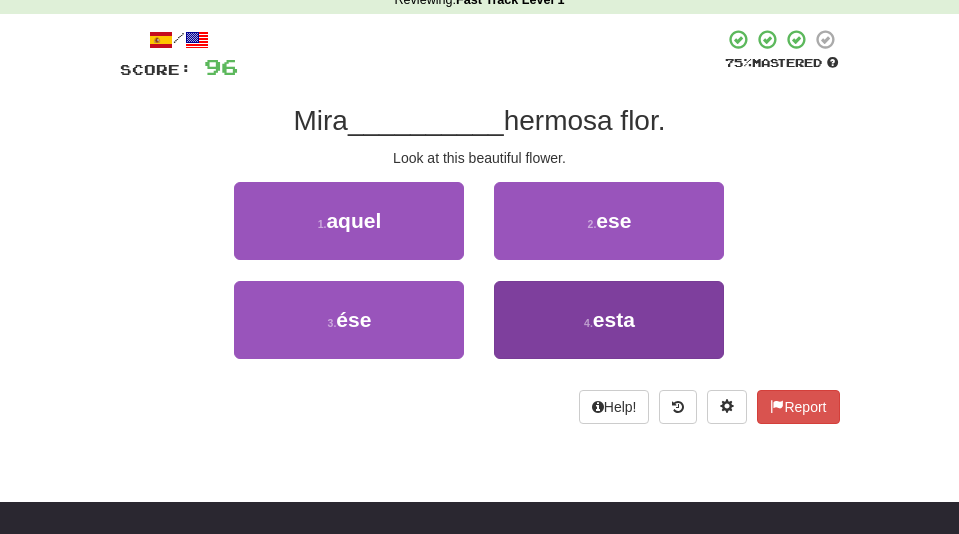 click on "4 .  esta" at bounding box center (609, 320) 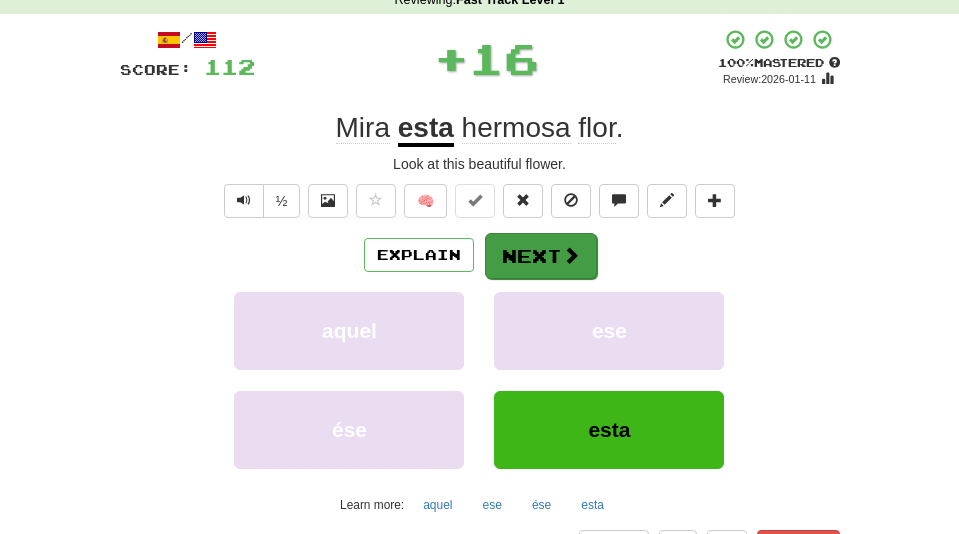 click on "Next" at bounding box center (541, 256) 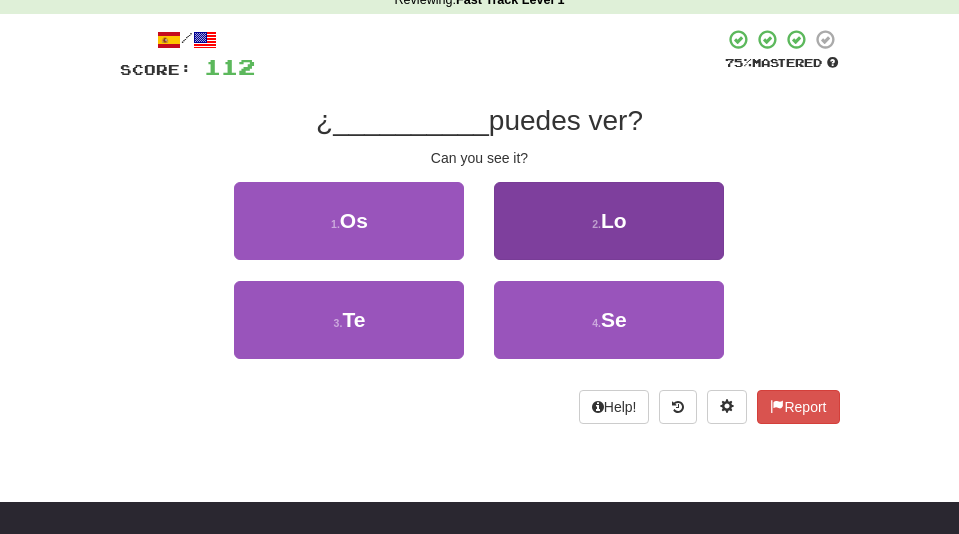 click on "2 .  Lo" at bounding box center (609, 221) 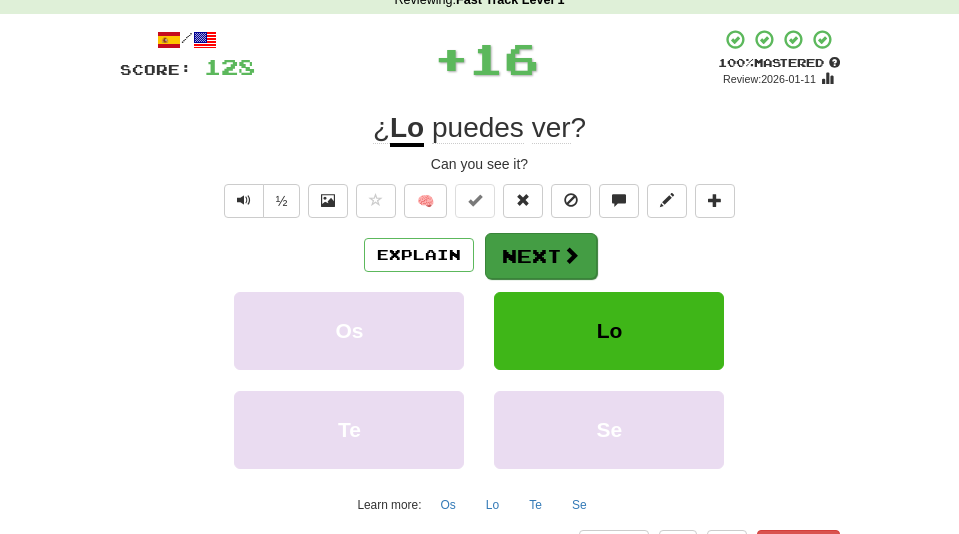 click on "Next" at bounding box center [541, 256] 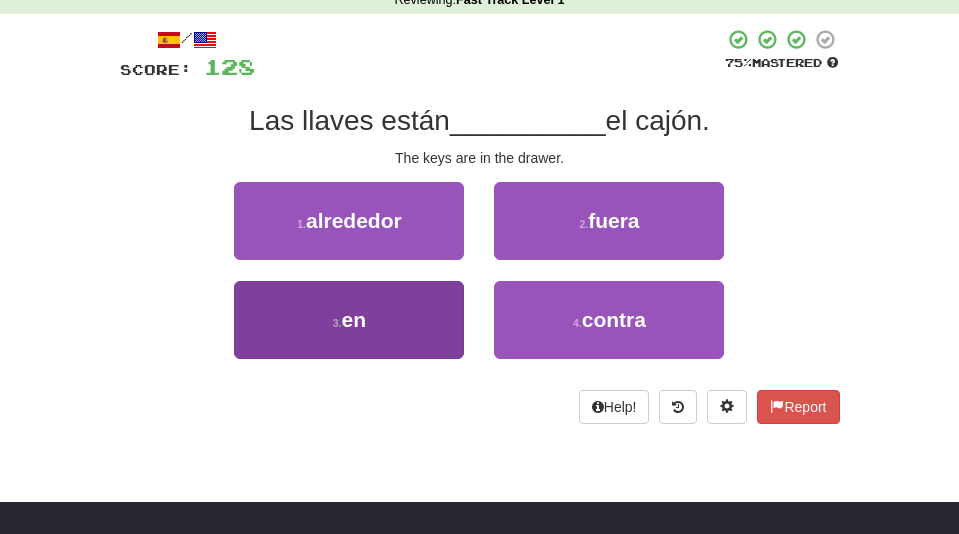 click on "3 .  en" at bounding box center (349, 320) 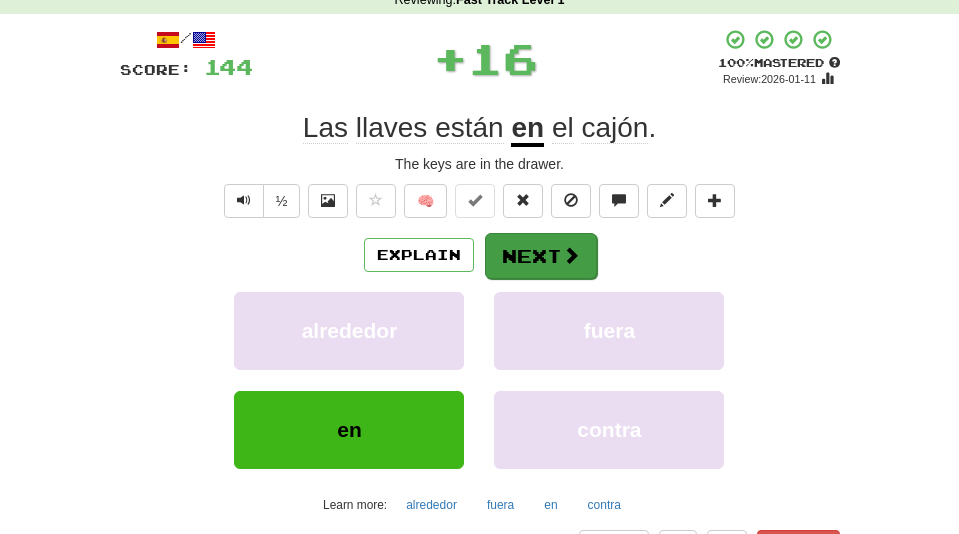 click on "Next" at bounding box center [541, 256] 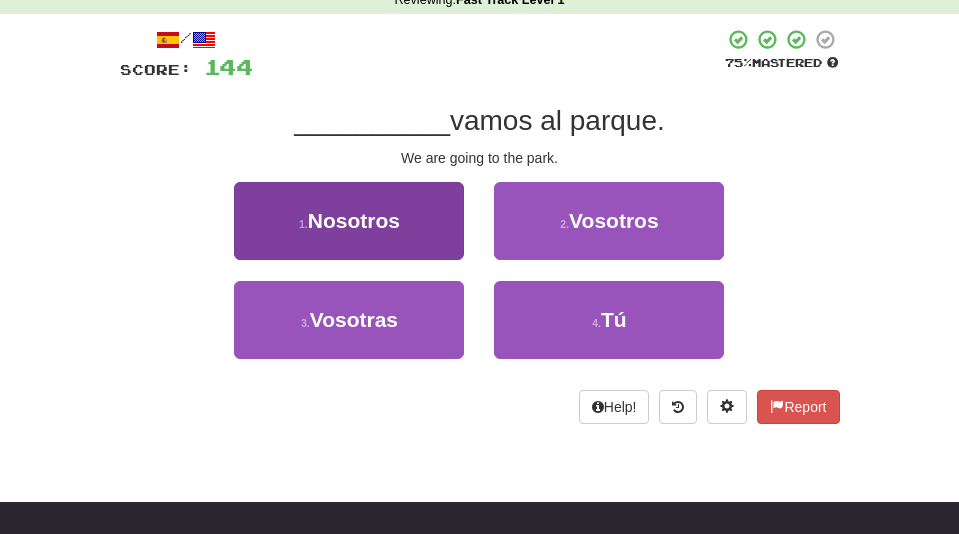click on "Nosotros" at bounding box center [354, 220] 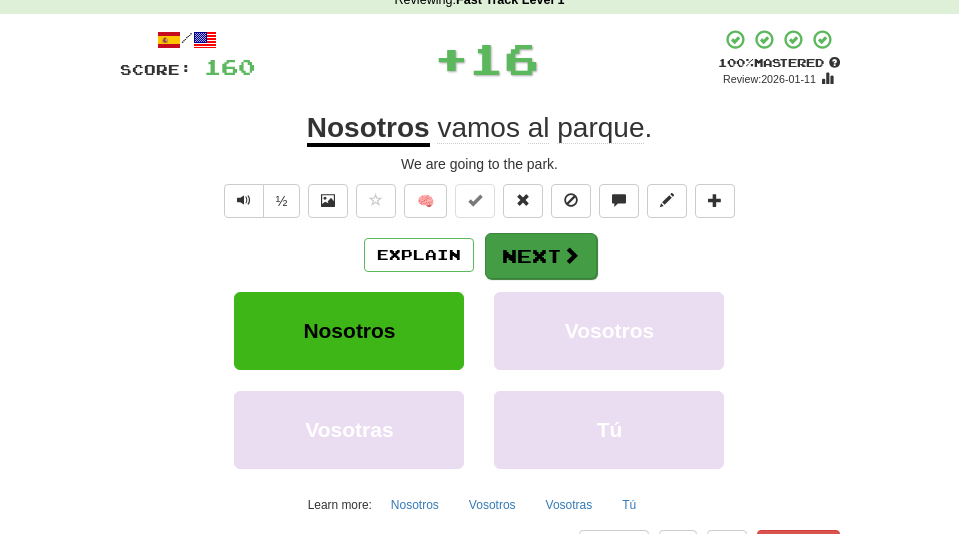 click on "Next" at bounding box center [541, 256] 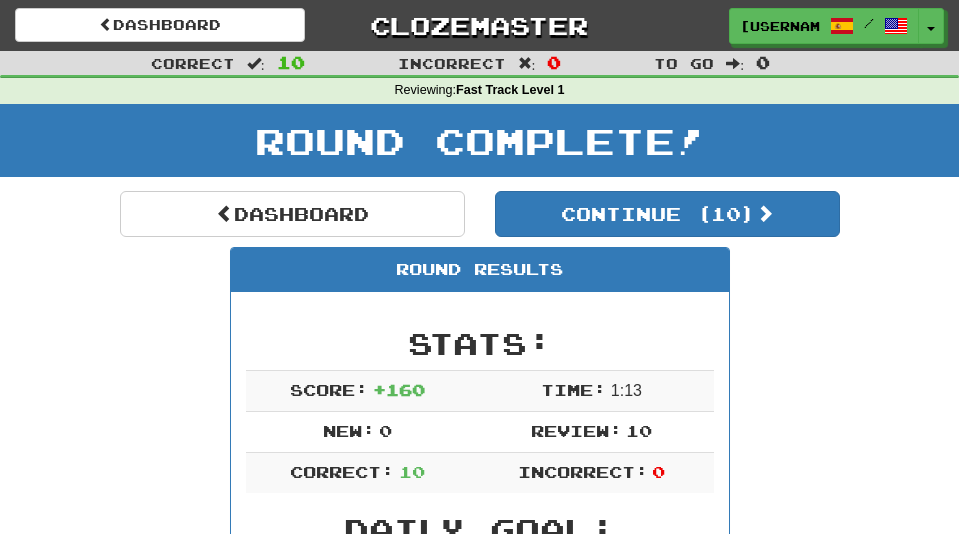 scroll, scrollTop: 0, scrollLeft: 0, axis: both 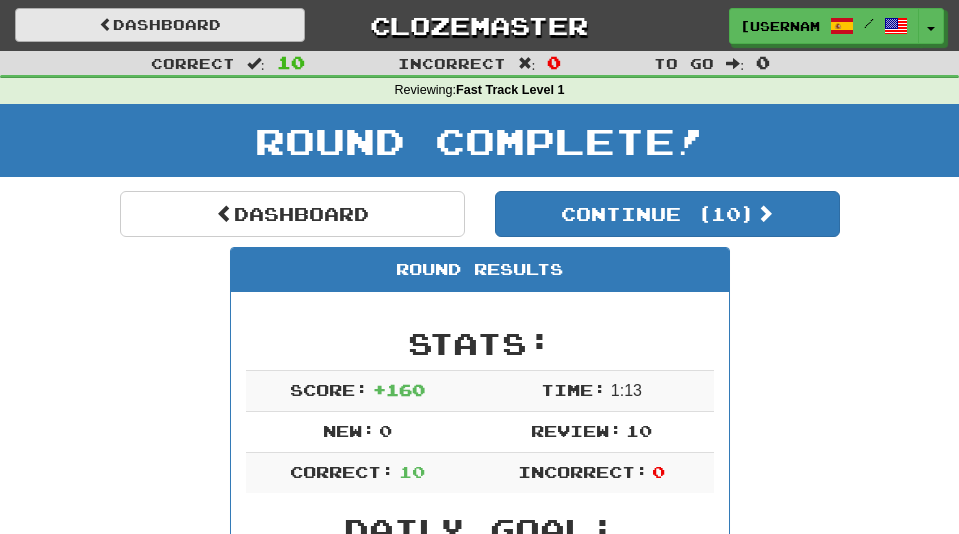 click on "Dashboard" at bounding box center [160, 25] 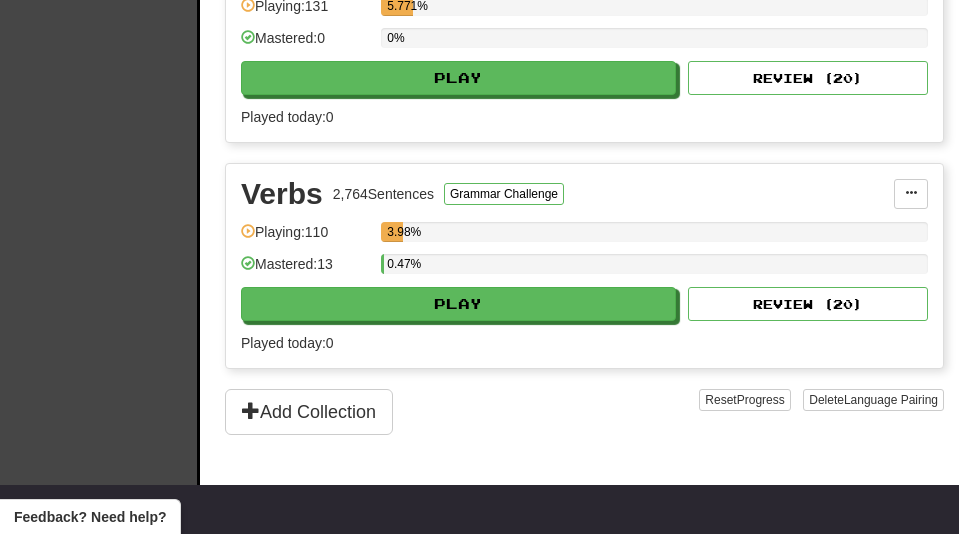 scroll, scrollTop: 816, scrollLeft: 0, axis: vertical 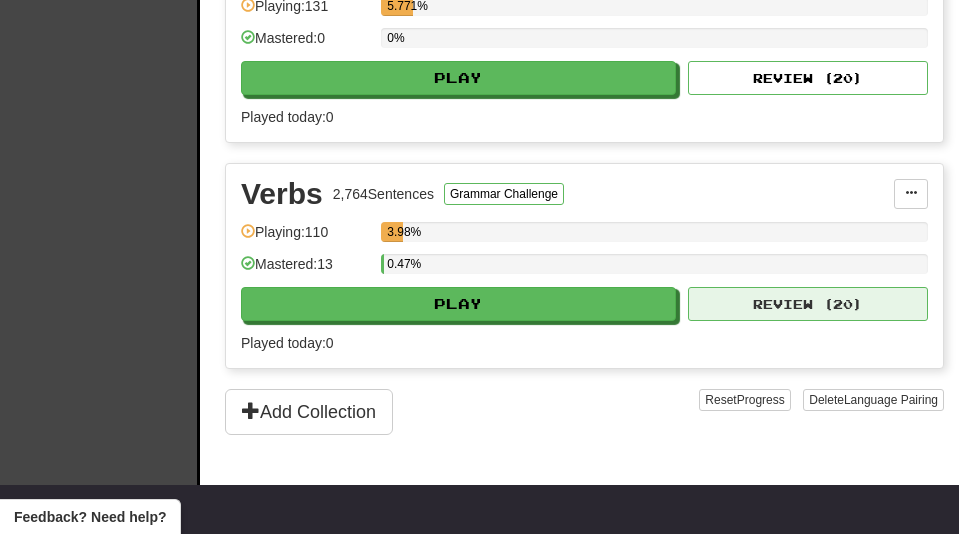 click on "Review ( 20 )" at bounding box center [808, 304] 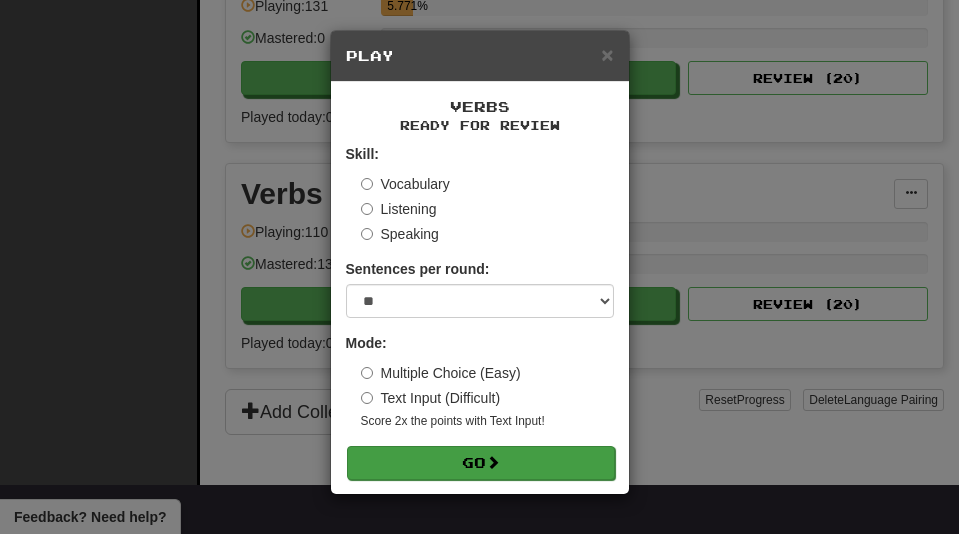click on "Go" at bounding box center [481, 463] 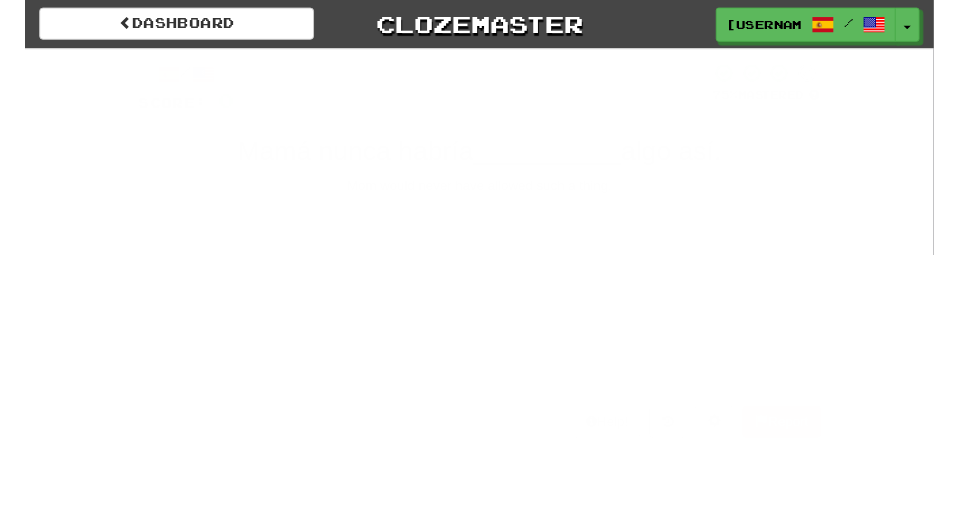 scroll, scrollTop: 0, scrollLeft: 0, axis: both 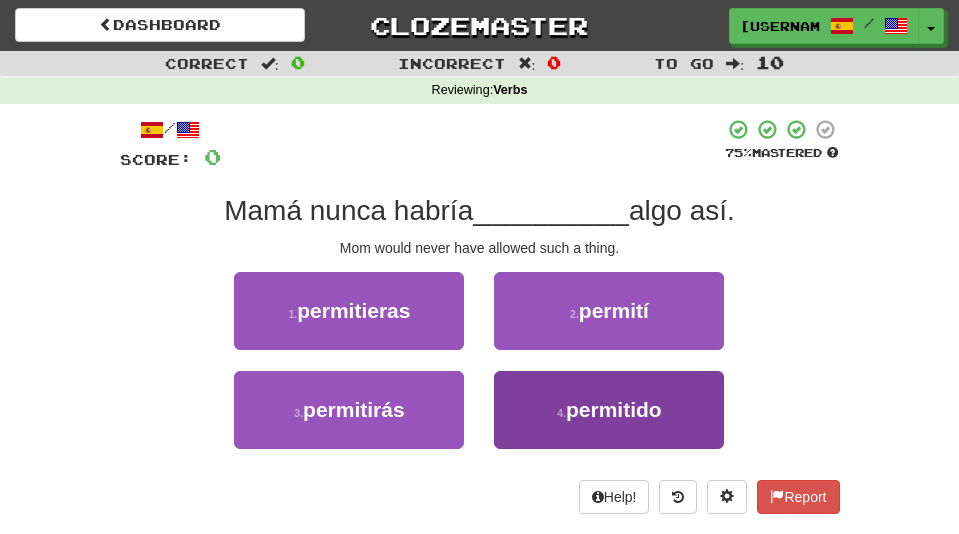 click on "4 .  permitido" at bounding box center (609, 410) 